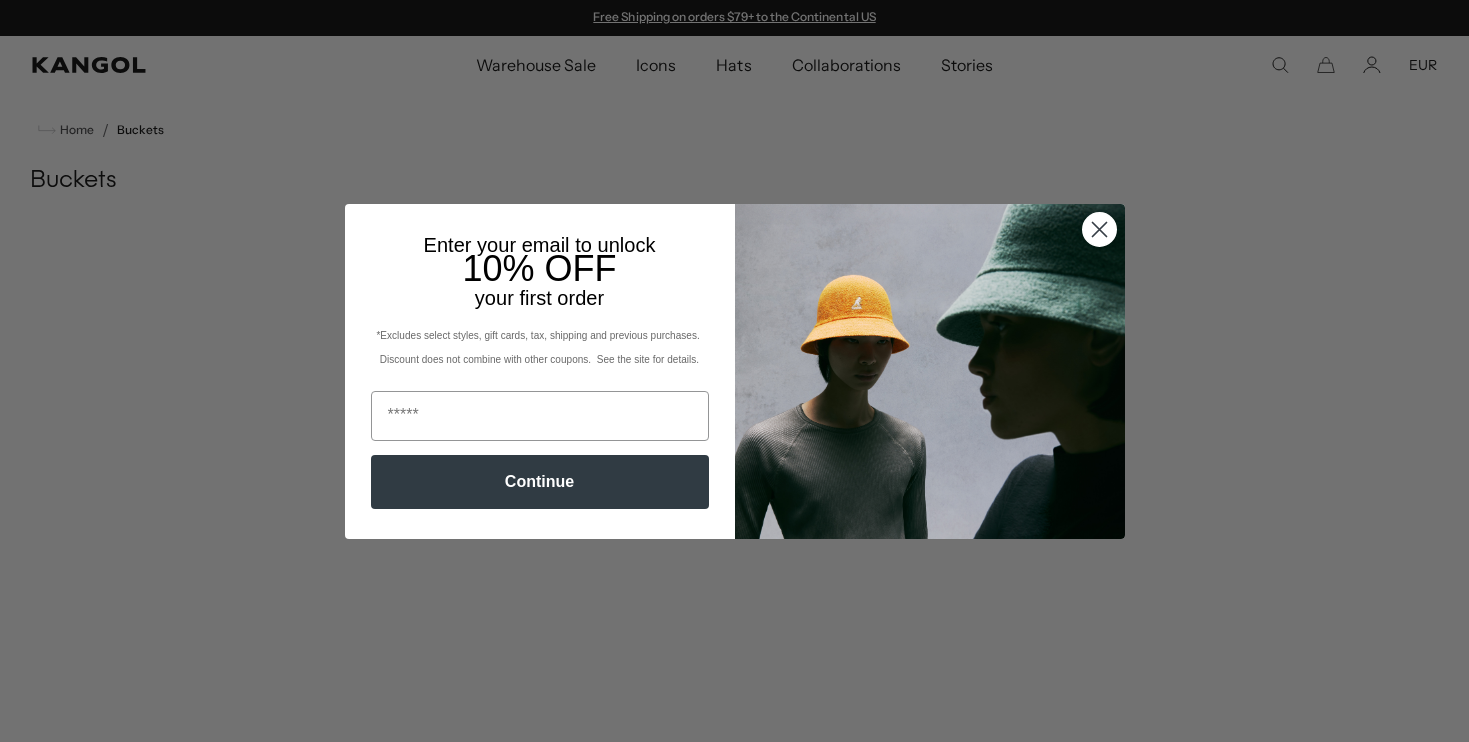 scroll, scrollTop: 0, scrollLeft: 0, axis: both 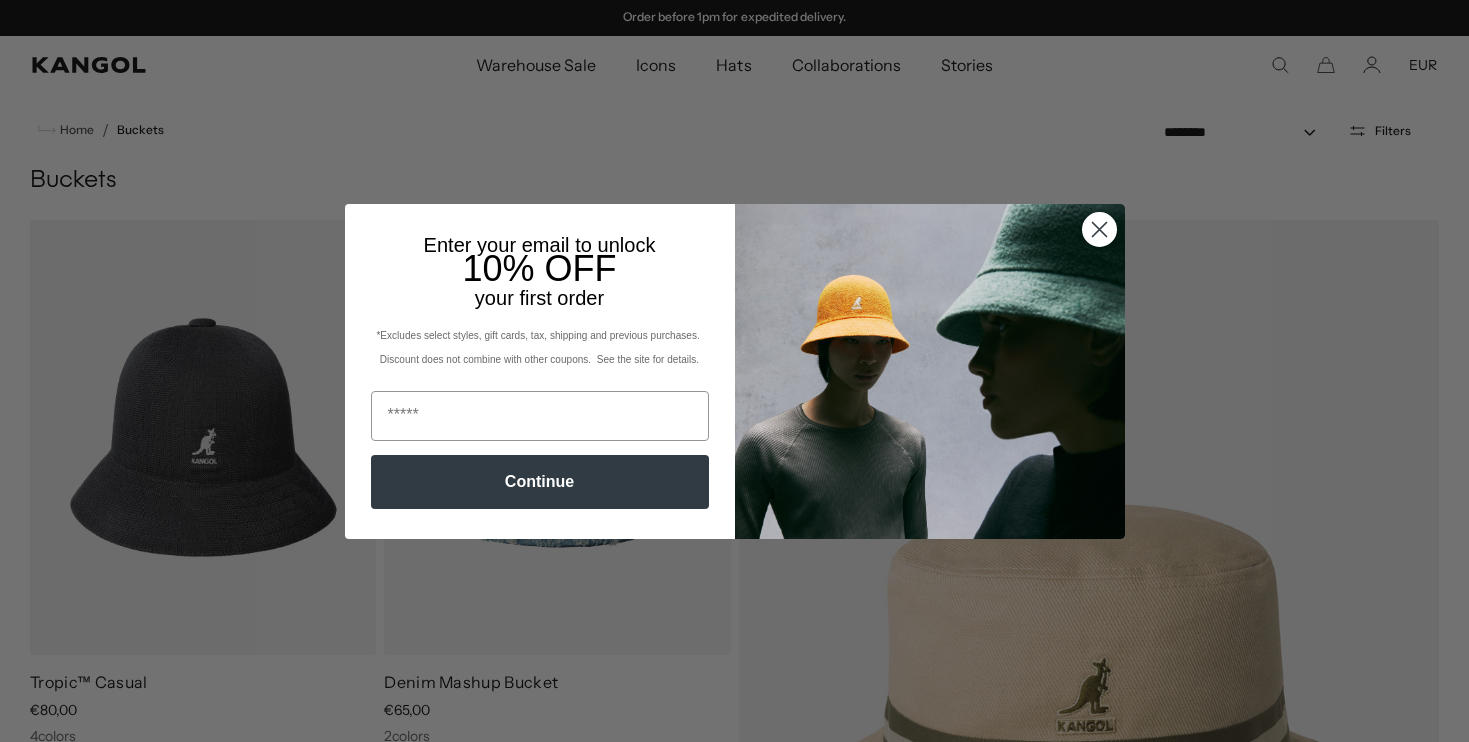 click 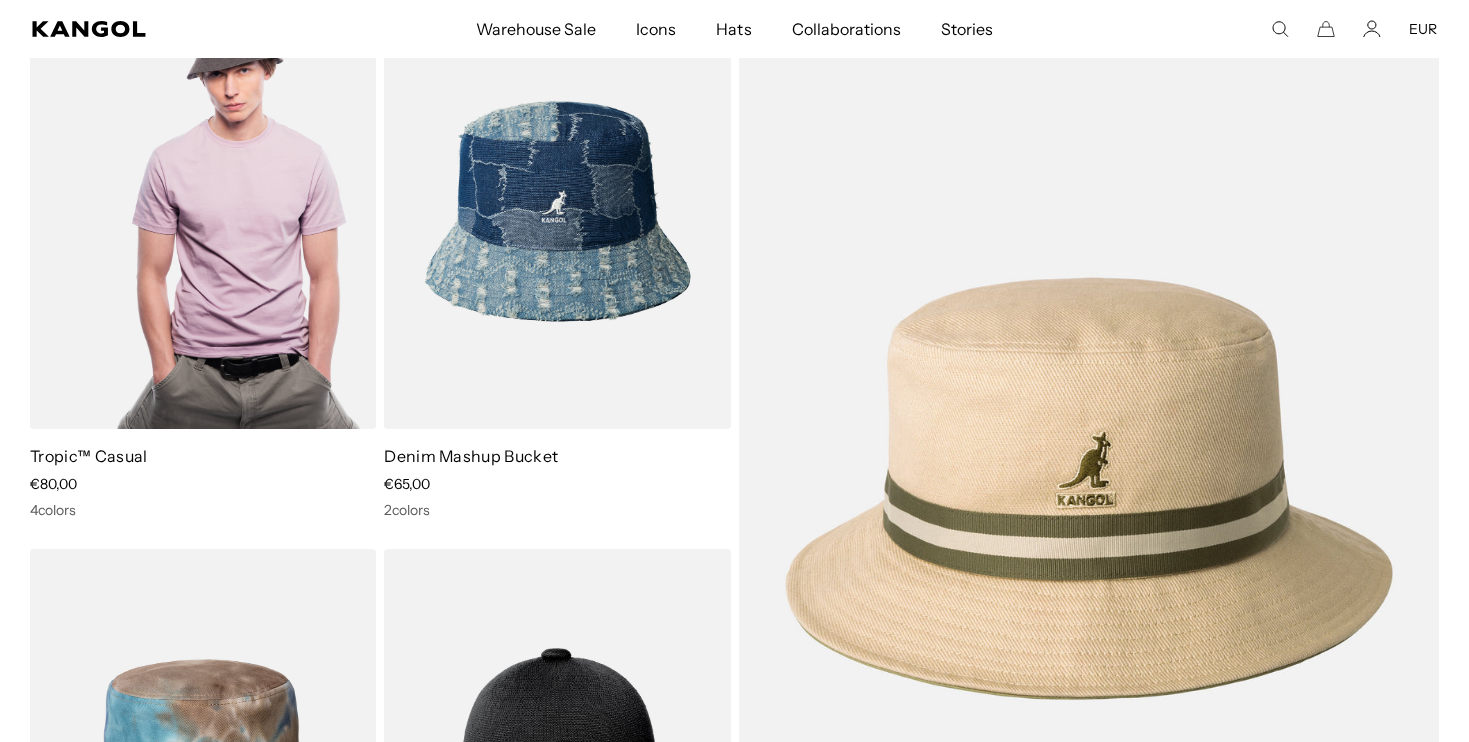 scroll, scrollTop: 78, scrollLeft: 0, axis: vertical 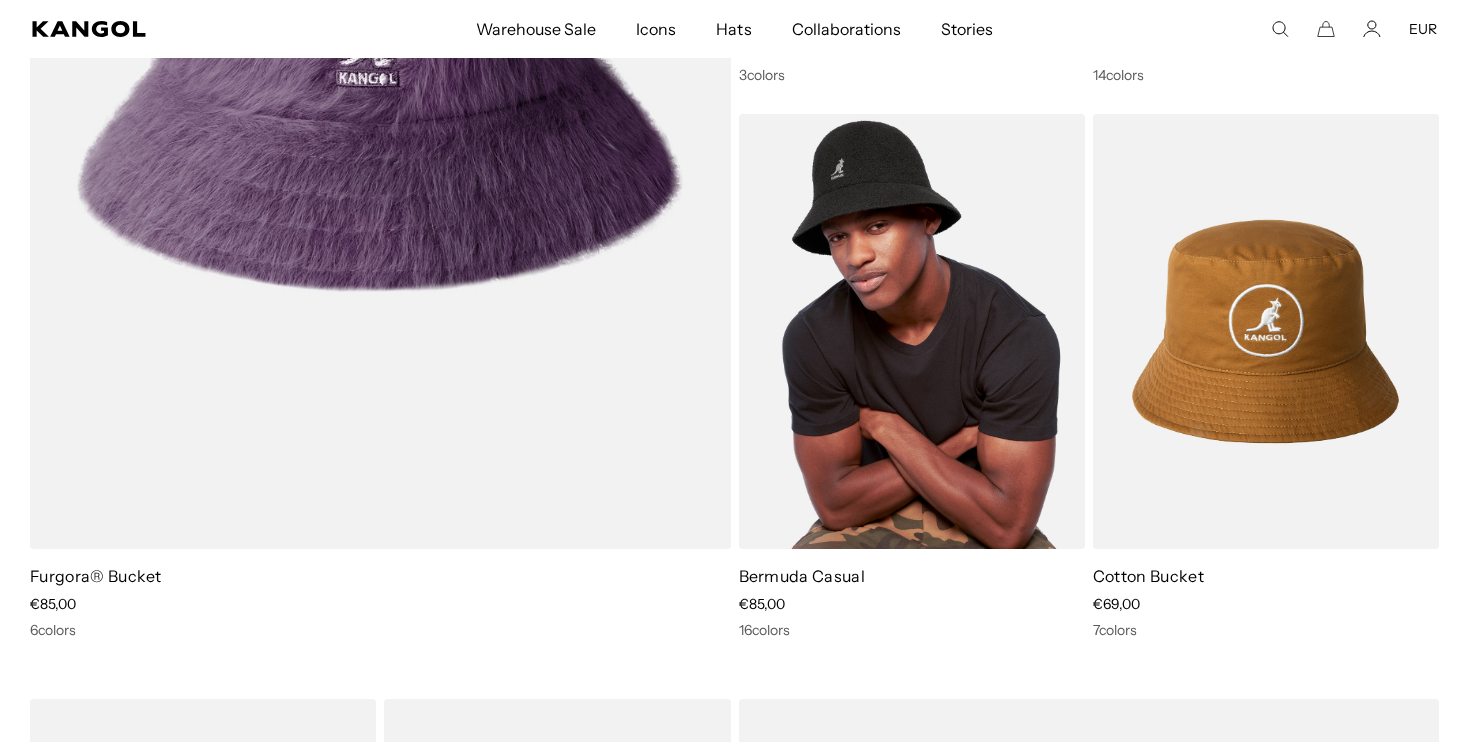 click at bounding box center (912, 331) 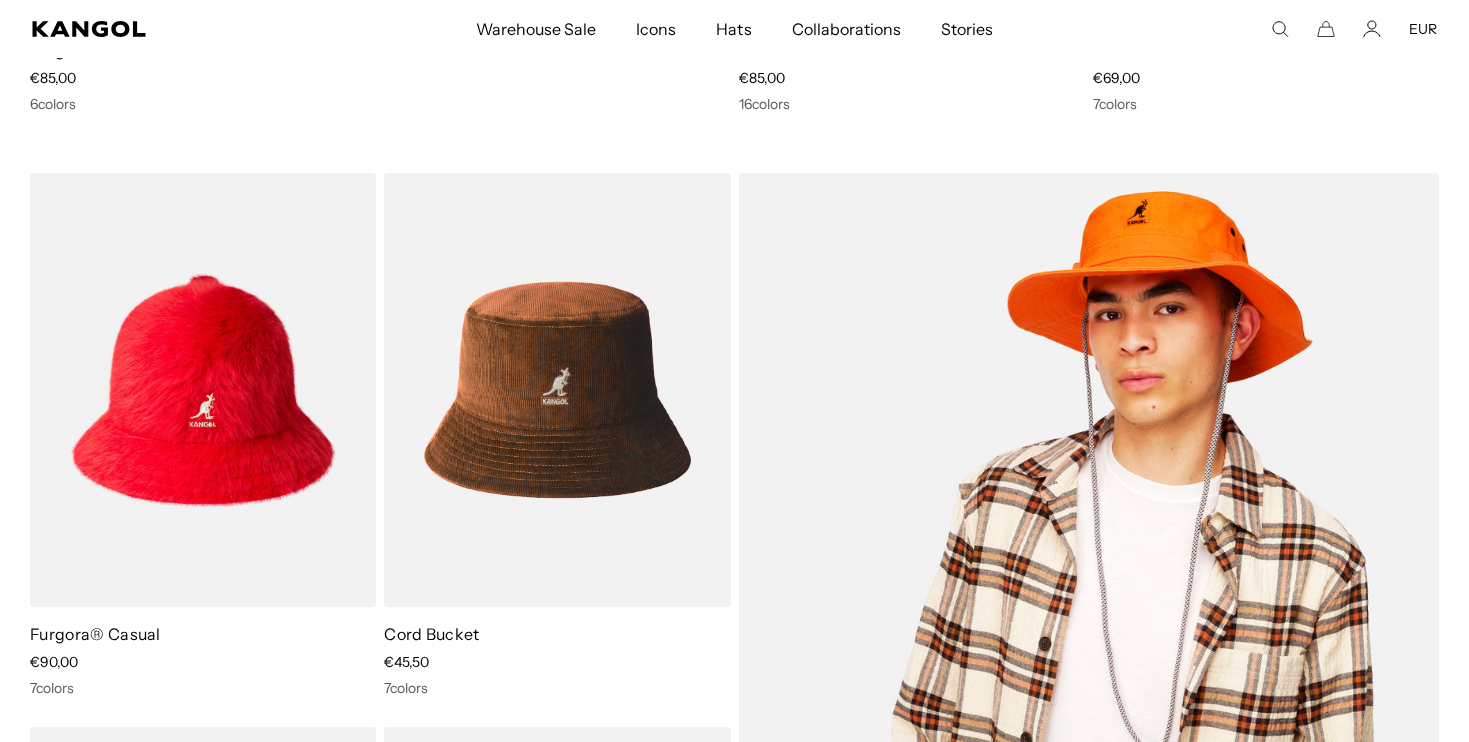 scroll, scrollTop: 4618, scrollLeft: 0, axis: vertical 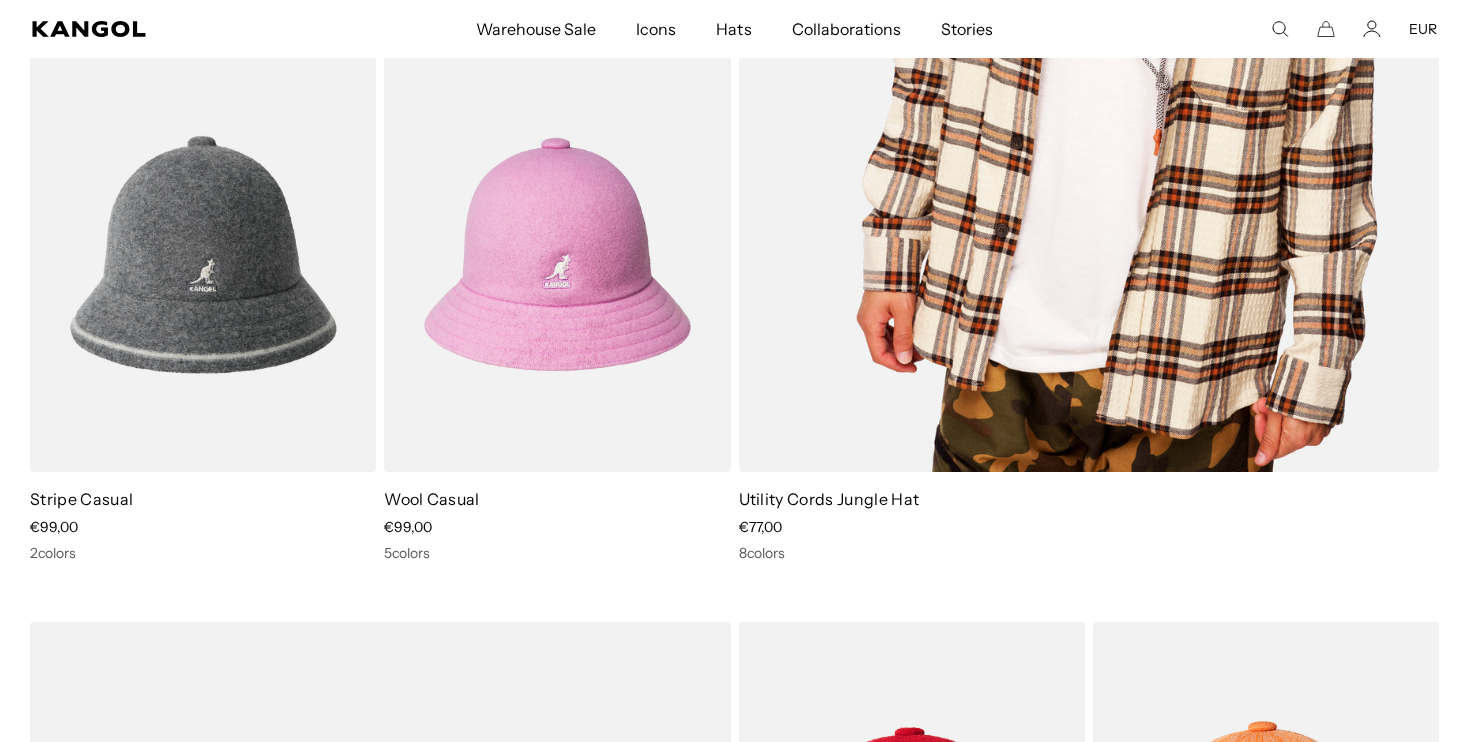click at bounding box center [1089, -23] 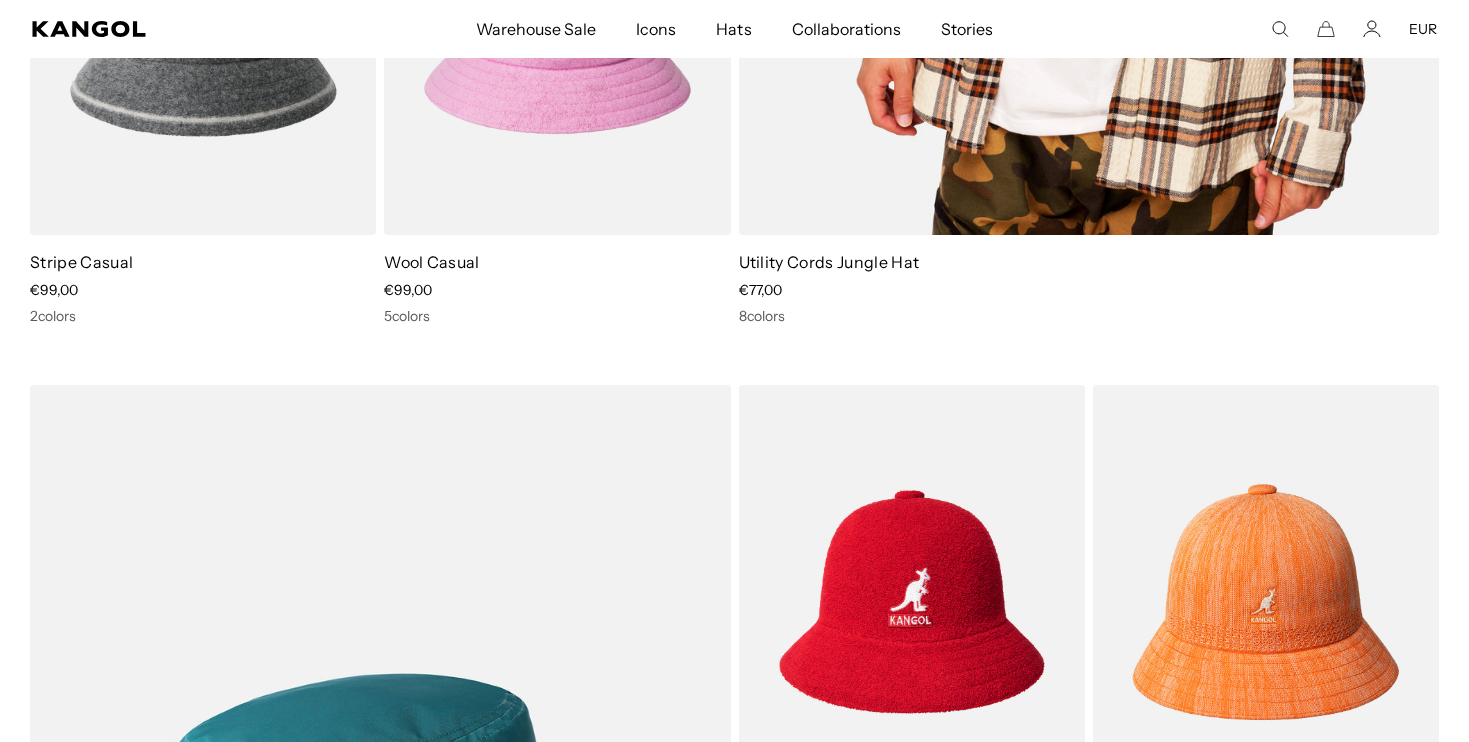 scroll, scrollTop: 5967, scrollLeft: 0, axis: vertical 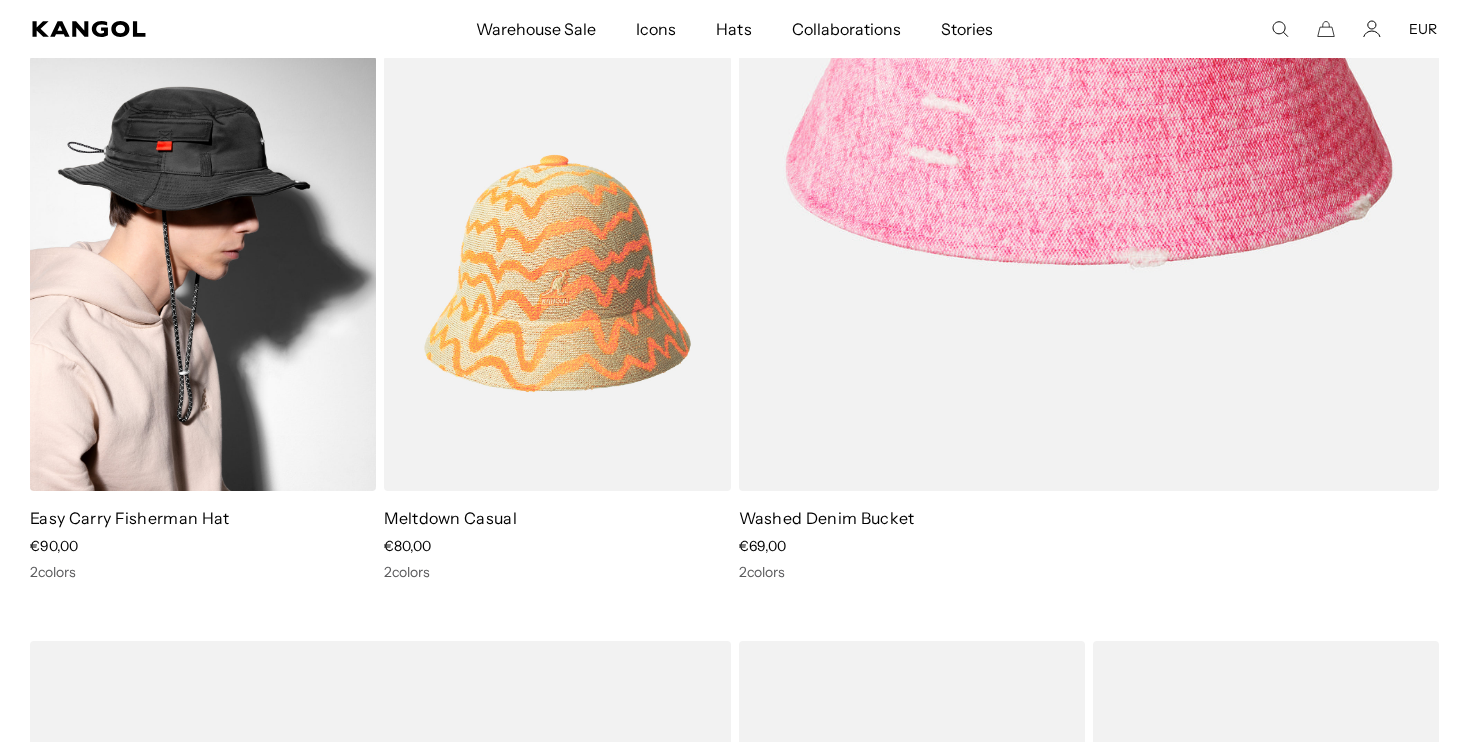click at bounding box center [203, 273] 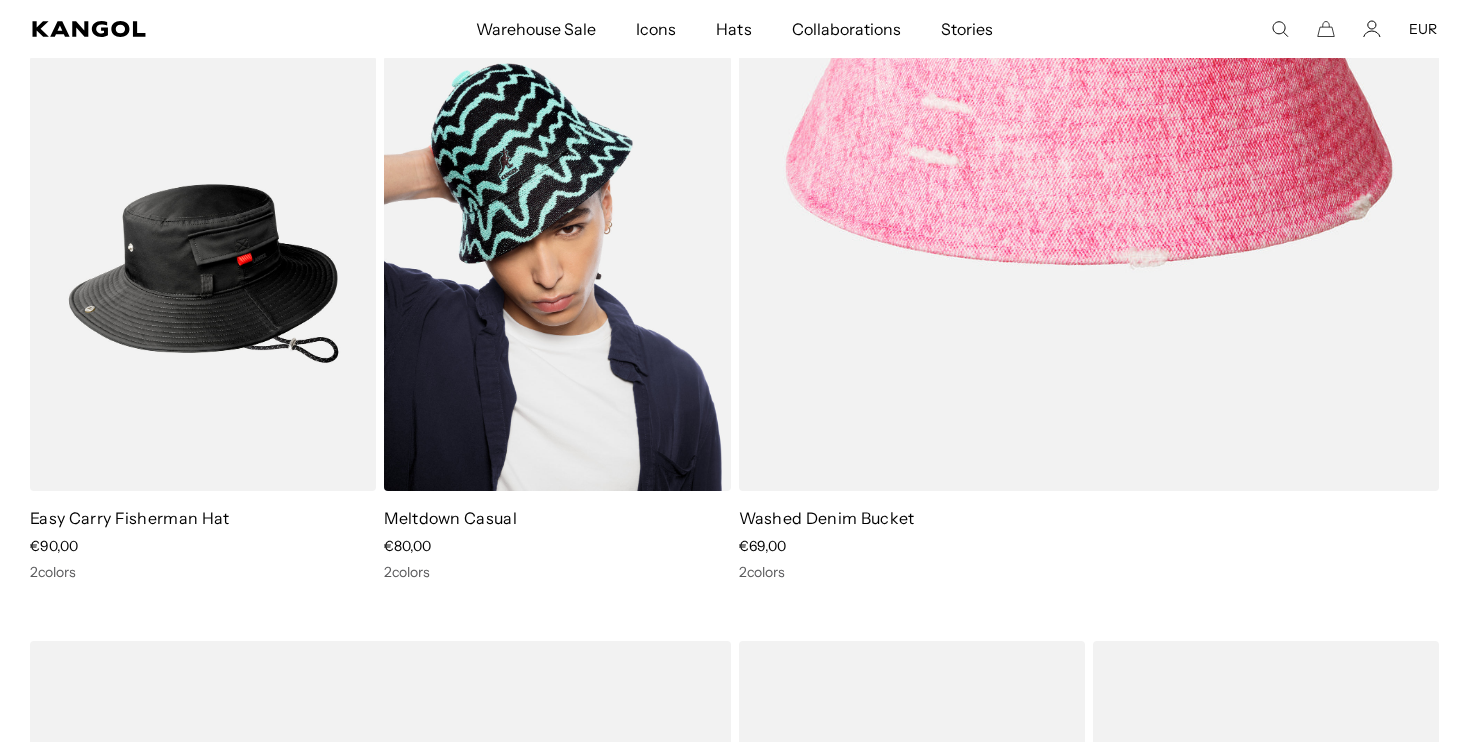 click at bounding box center (557, 273) 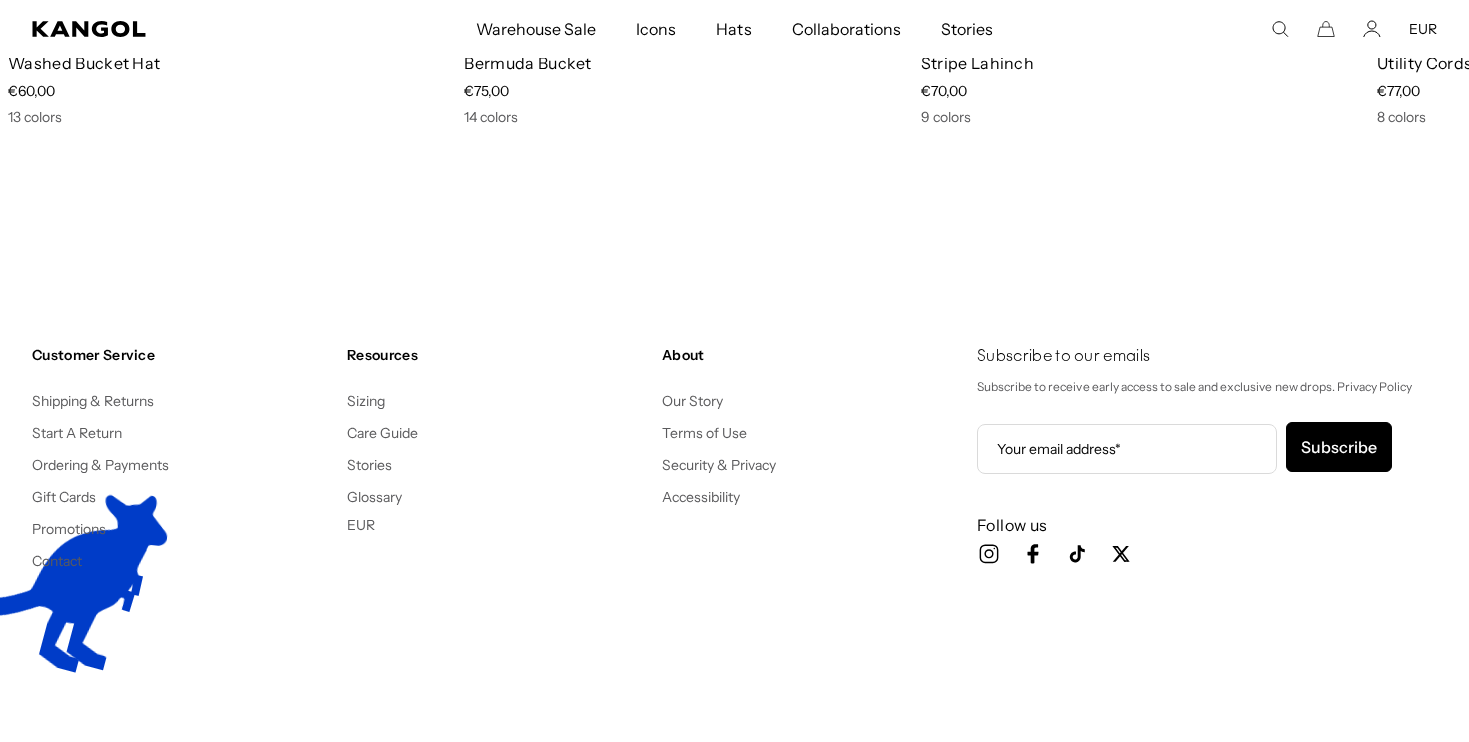 scroll, scrollTop: 0, scrollLeft: 412, axis: horizontal 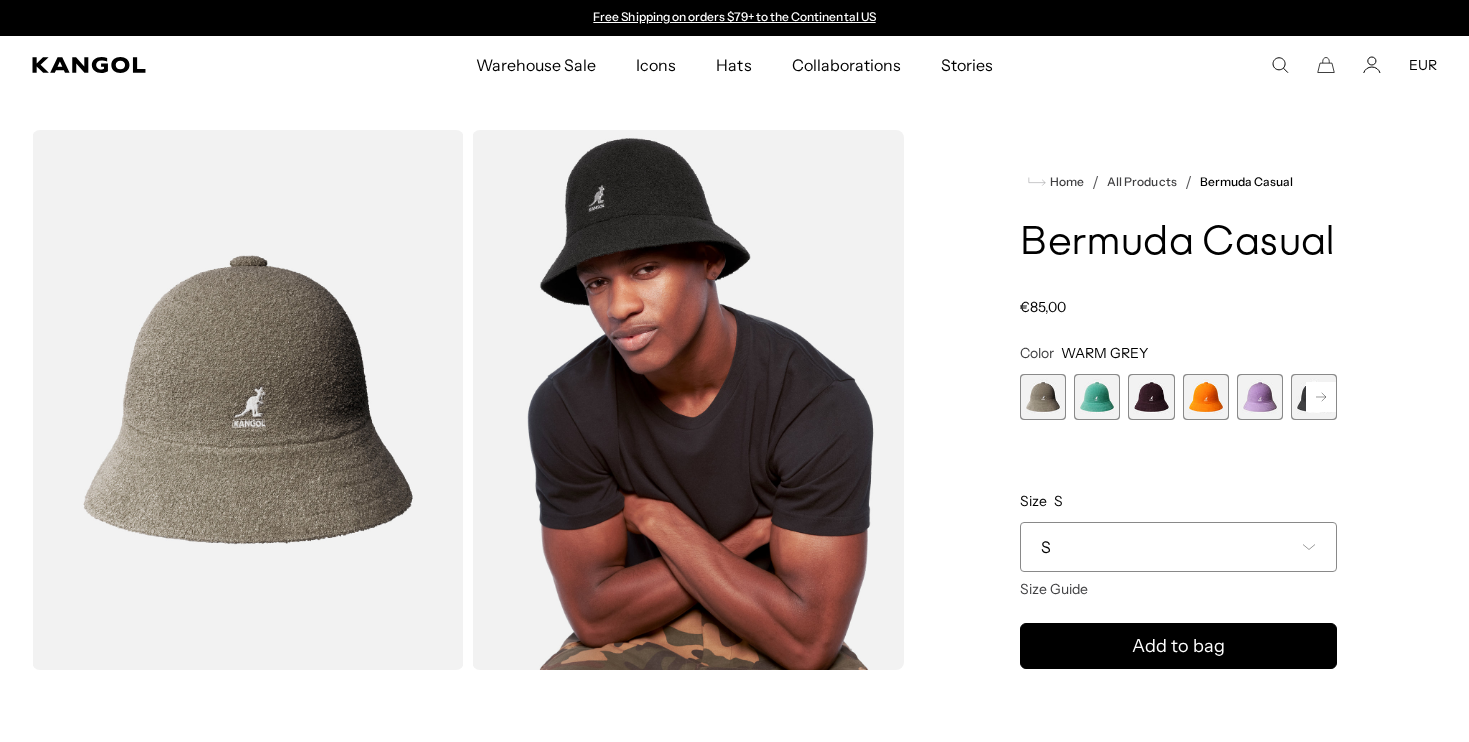 click on "S" at bounding box center (1178, 547) 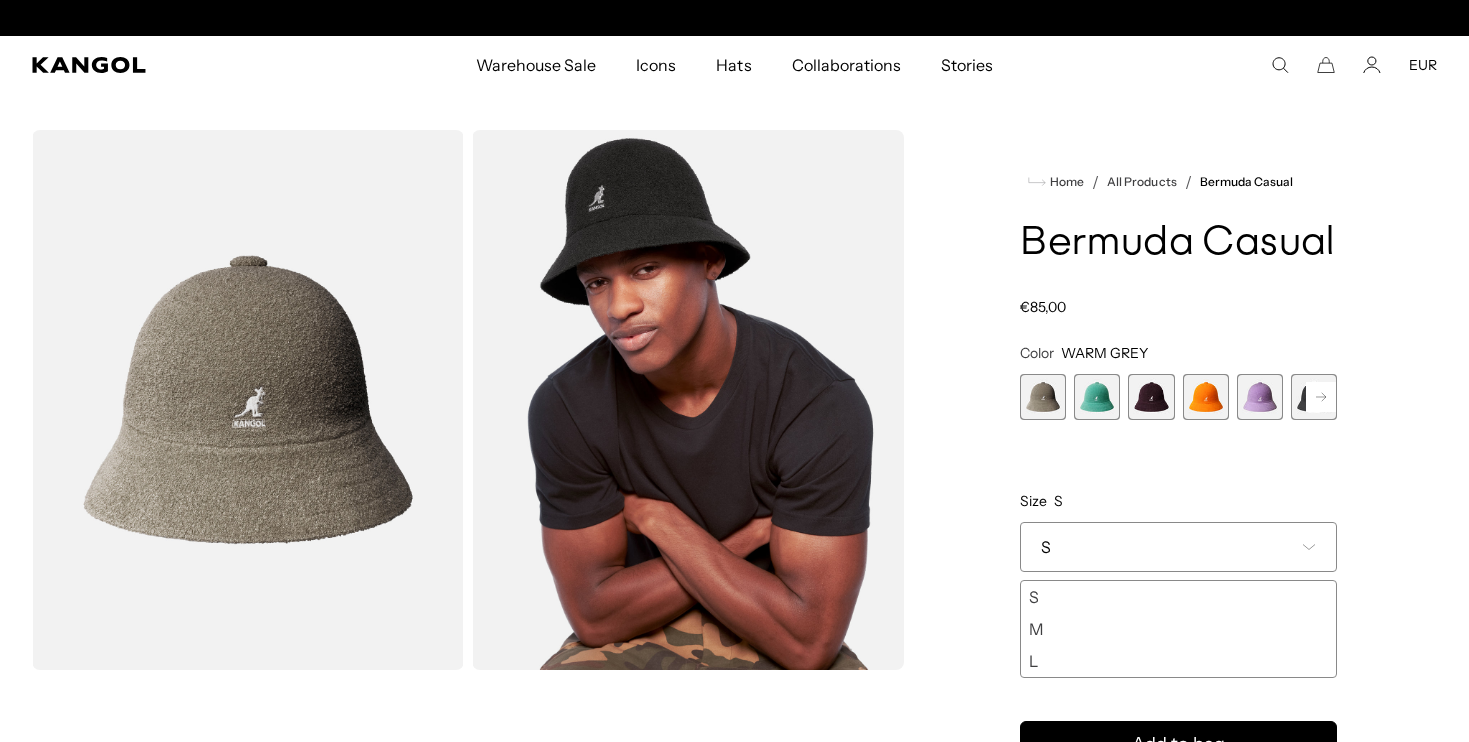 scroll, scrollTop: 0, scrollLeft: 412, axis: horizontal 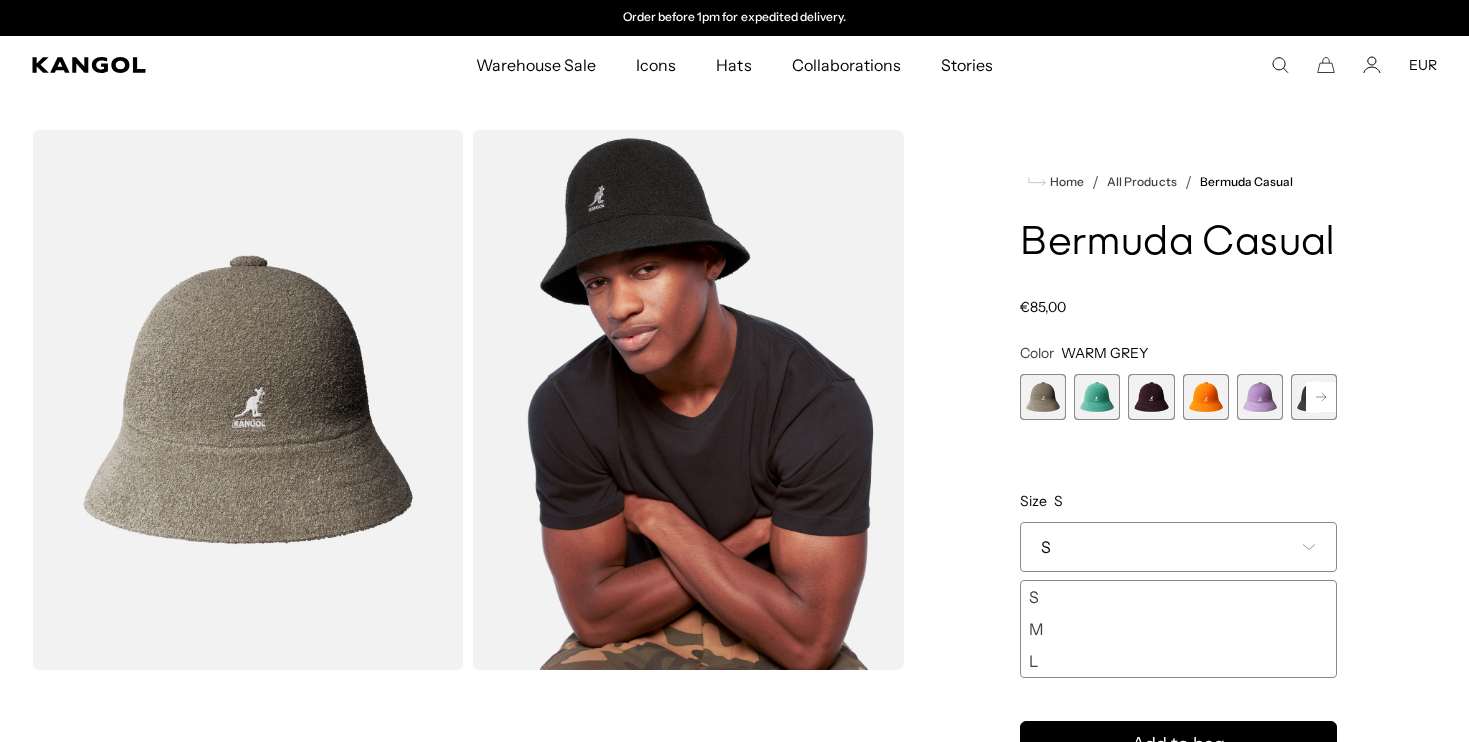 click on "Color
WARM GREY
Previous
Next
WARM GREY
Variant sold out or unavailable
AQUATIC
Variant sold out or unavailable
DEEP PLUM
Variant sold out or unavailable
ELECTRIC KUMQUAT
Variant sold out or unavailable
Digital Lavender
Variant sold out or unavailable
Black/Gold" at bounding box center [1178, 511] 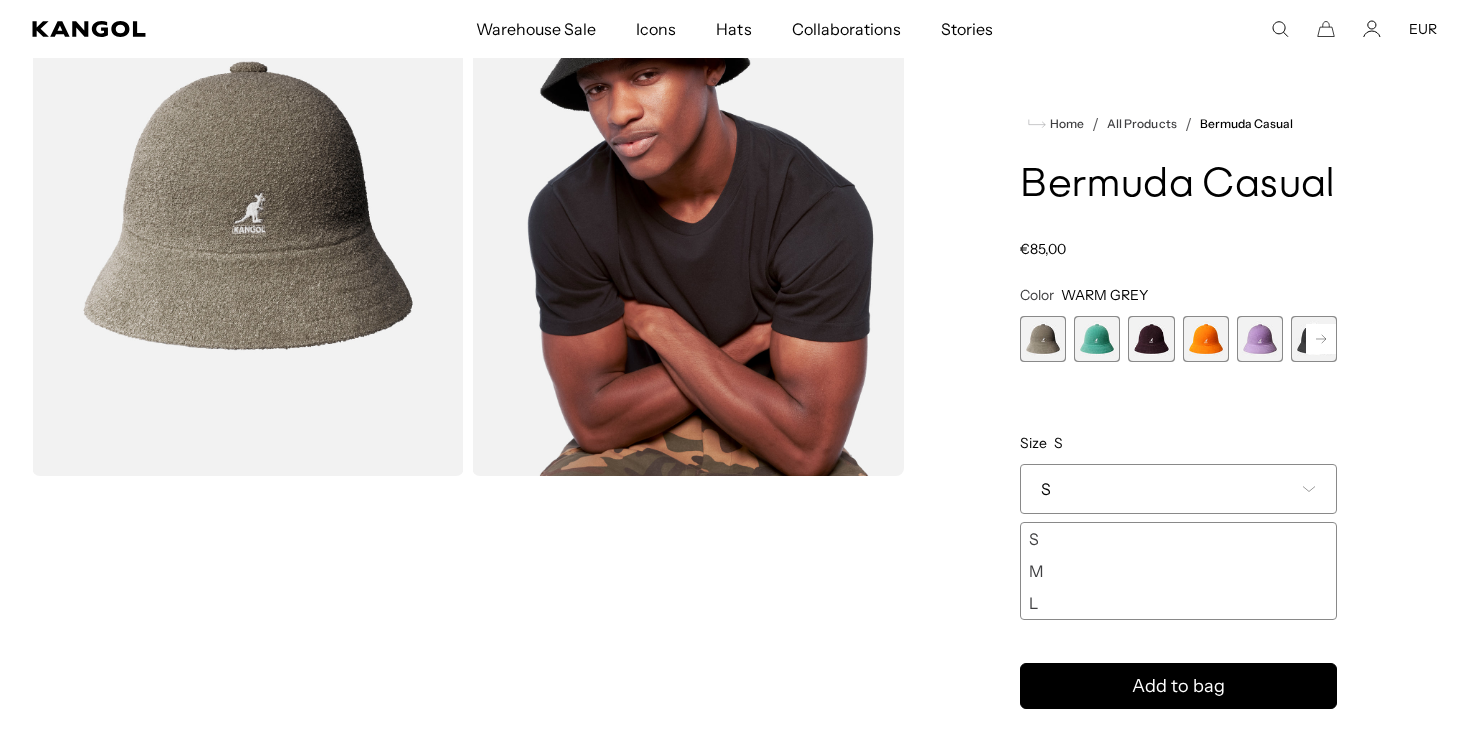 click on "M" at bounding box center (1178, 571) 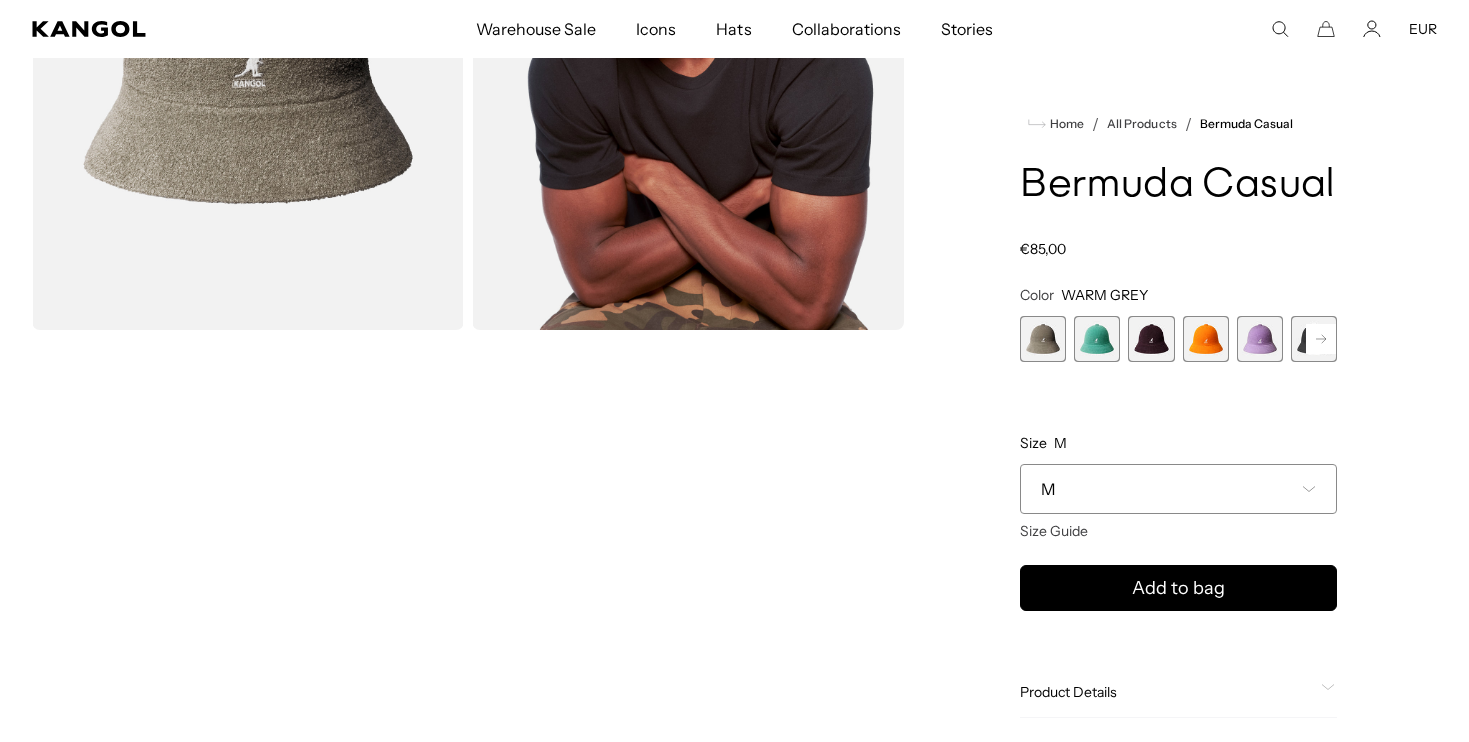 scroll, scrollTop: 595, scrollLeft: 0, axis: vertical 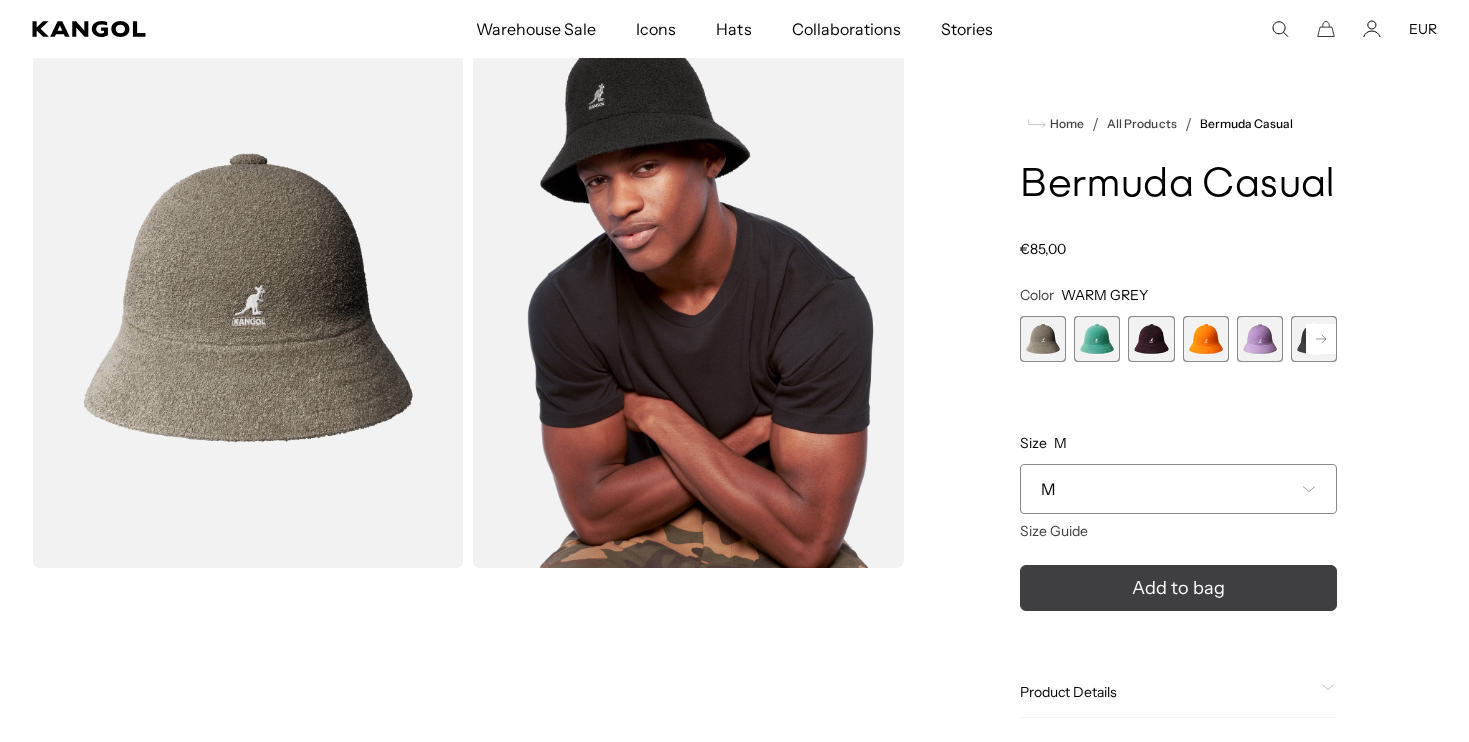 click on "Add to bag" at bounding box center (1178, 588) 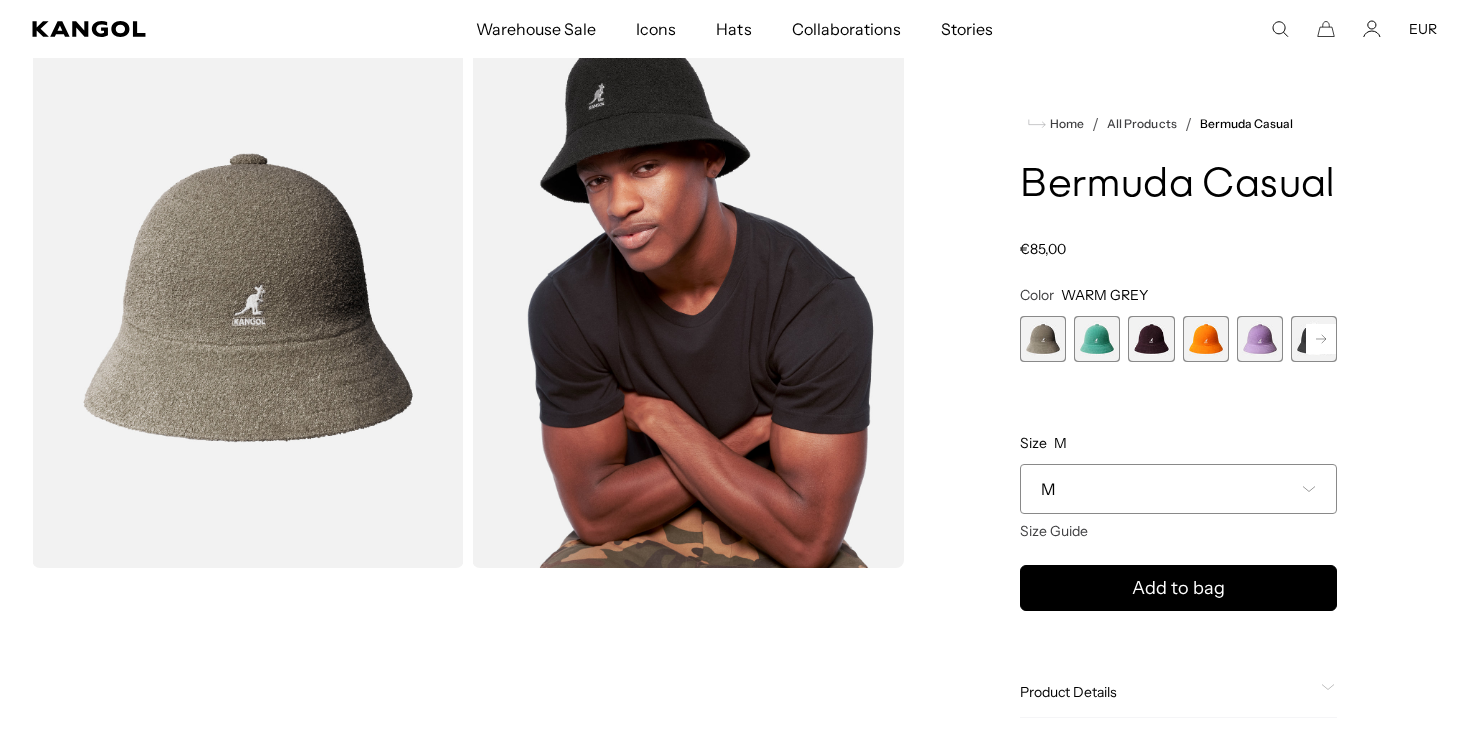 scroll, scrollTop: 0, scrollLeft: 412, axis: horizontal 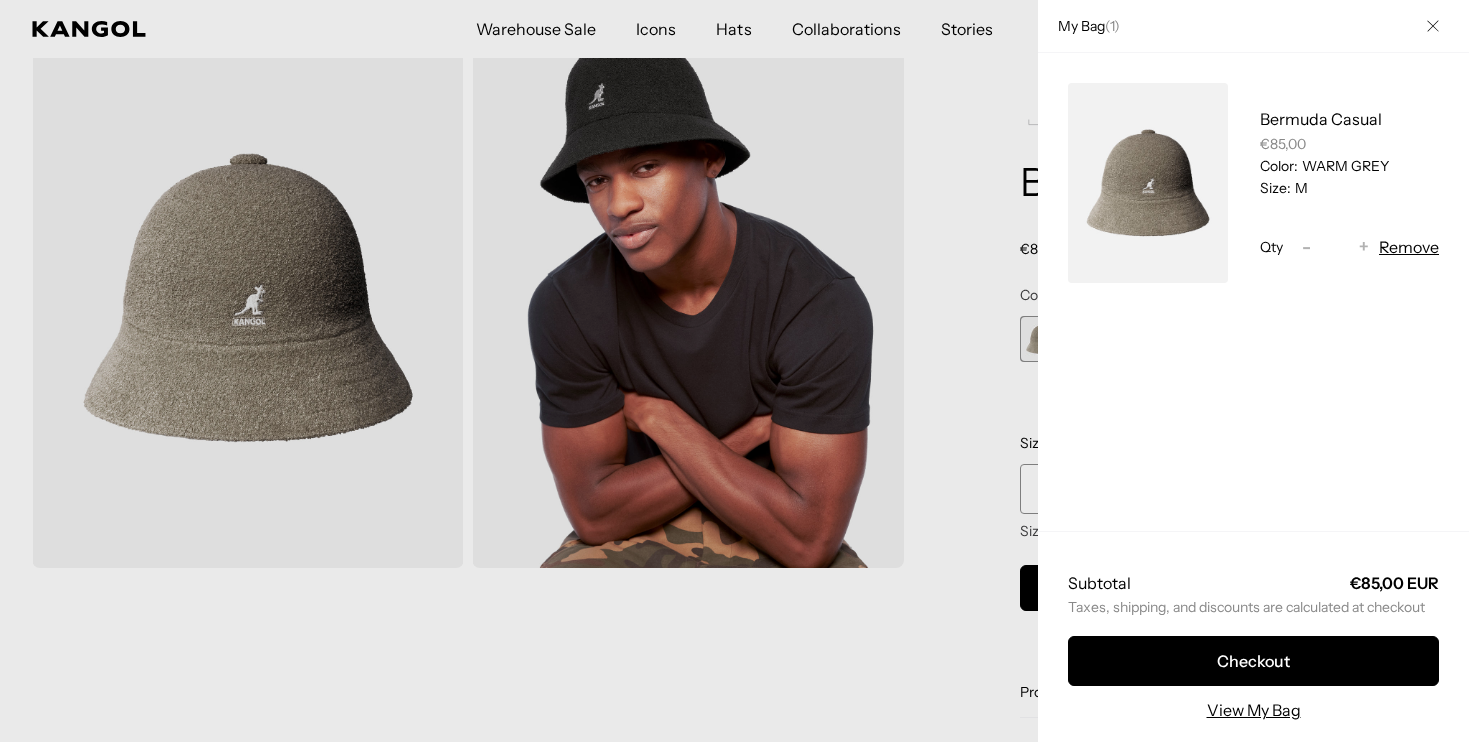 click at bounding box center [734, 371] 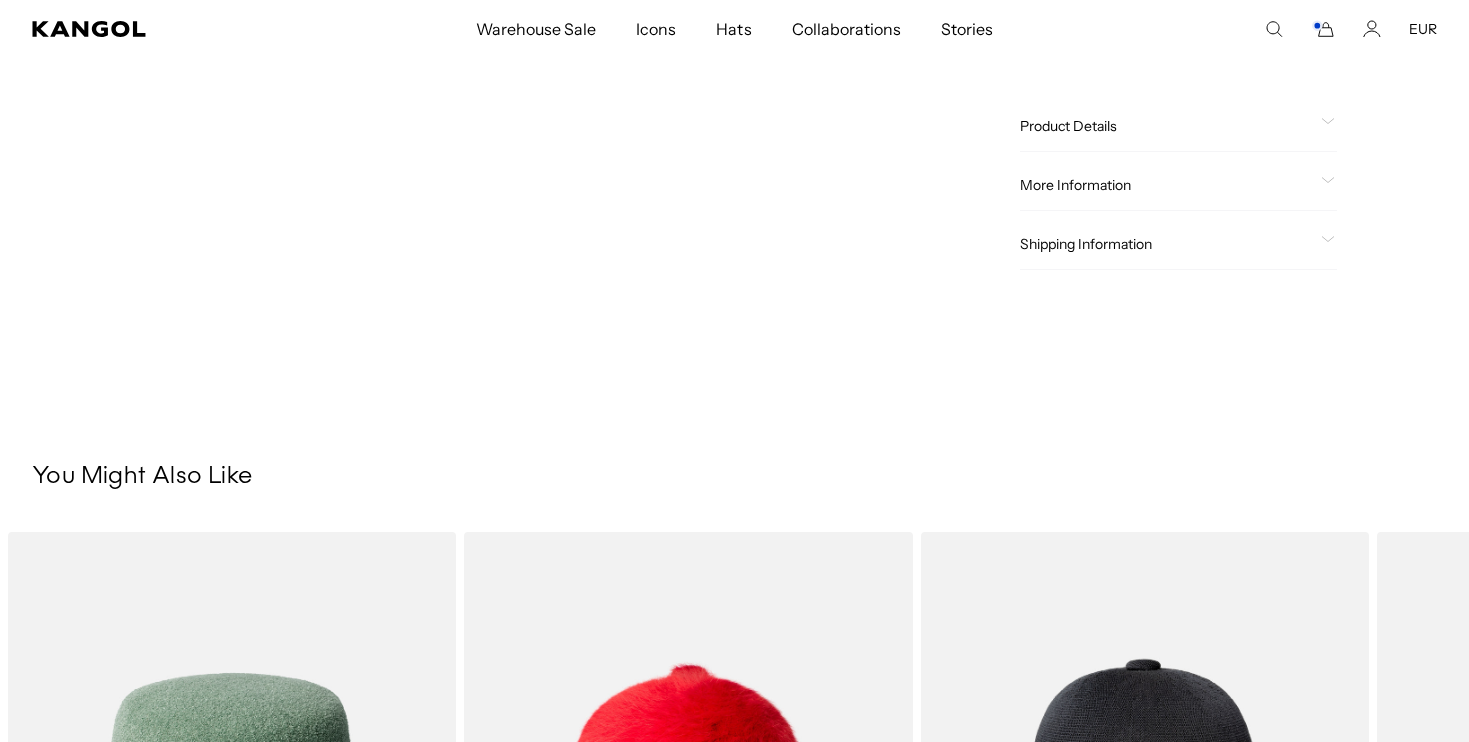scroll, scrollTop: 1232, scrollLeft: 0, axis: vertical 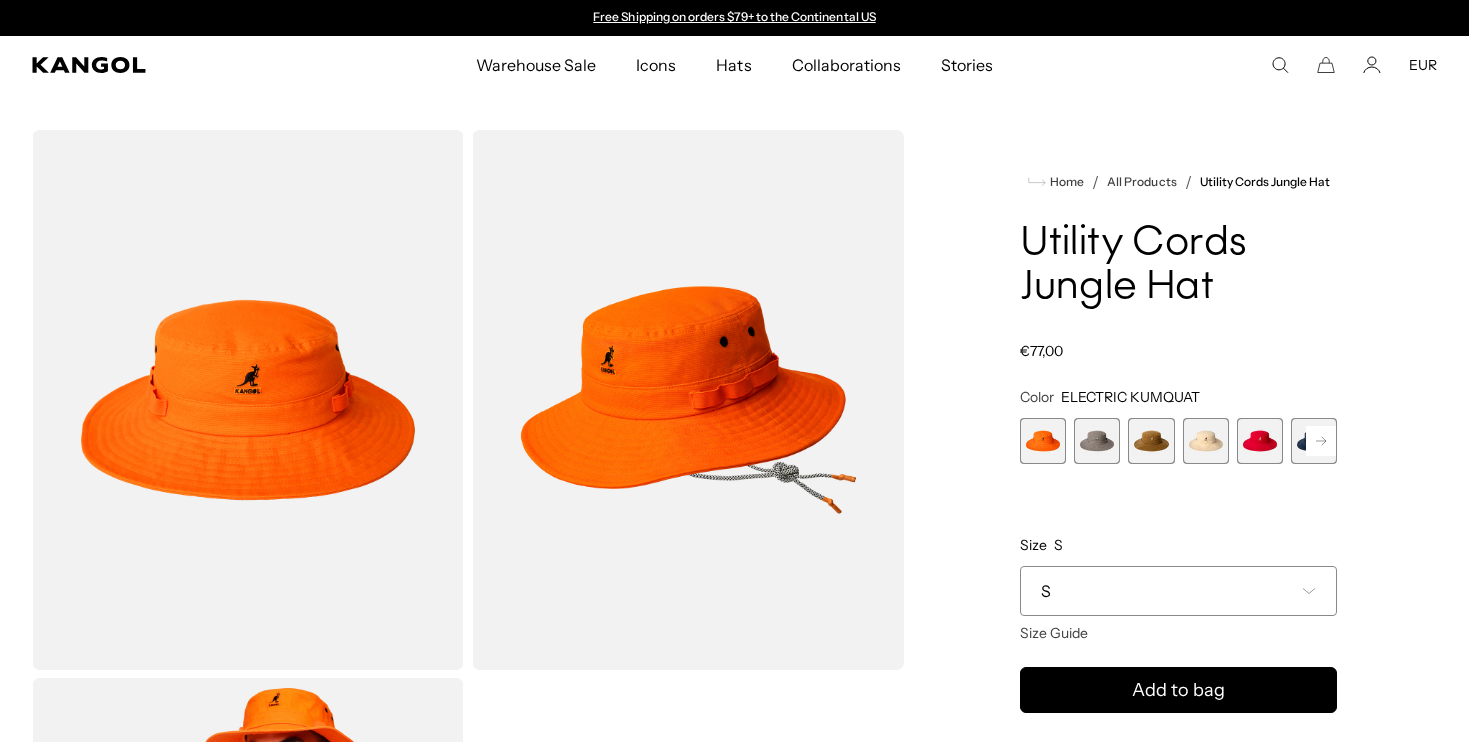 click at bounding box center (1151, 441) 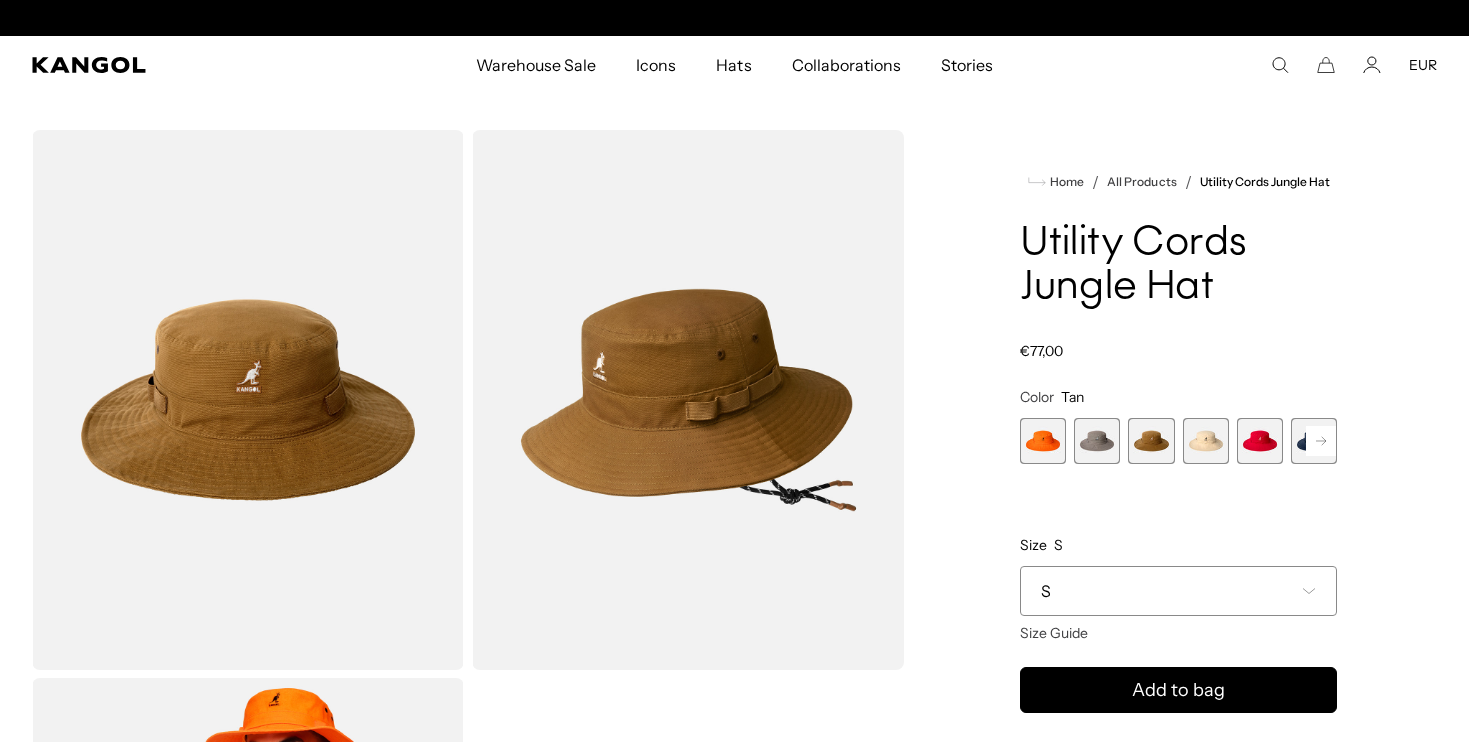 scroll, scrollTop: 0, scrollLeft: 412, axis: horizontal 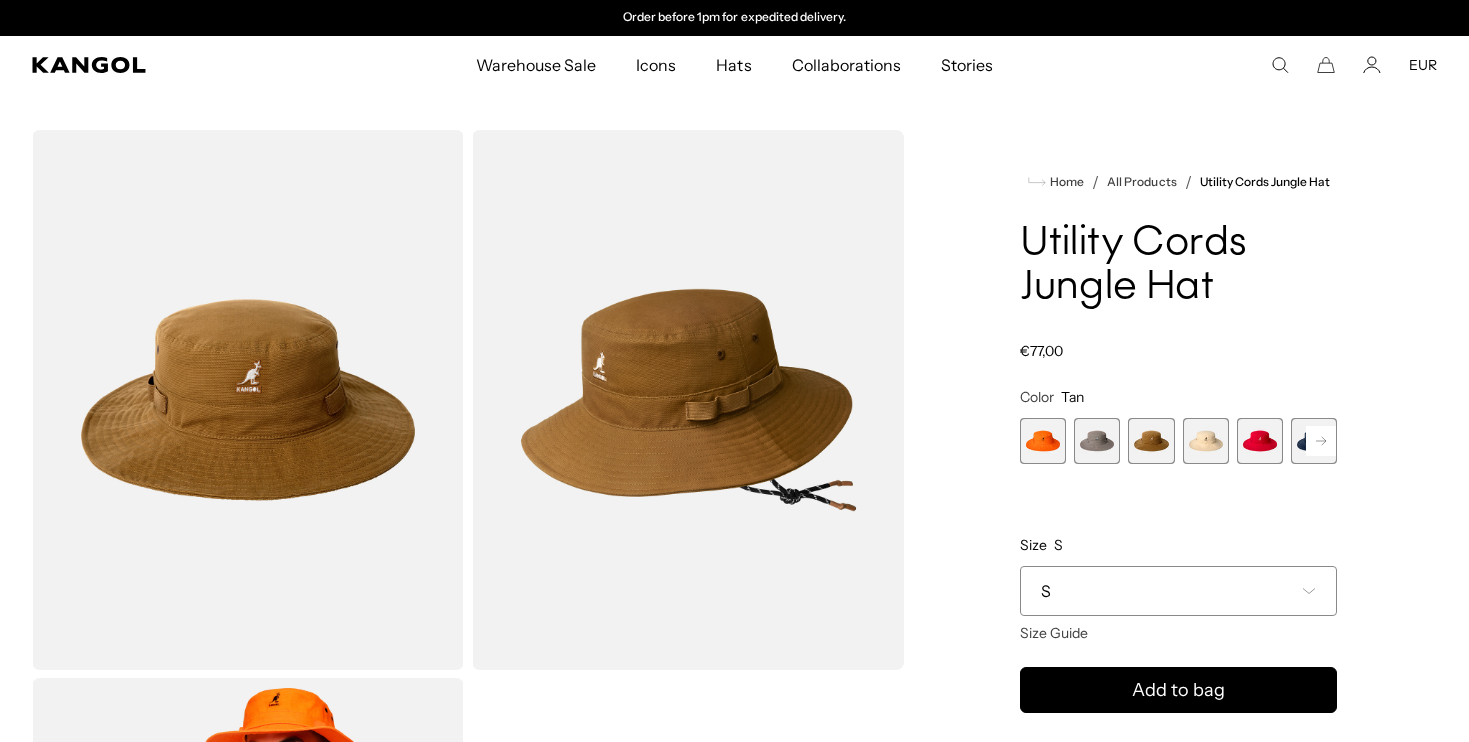 click 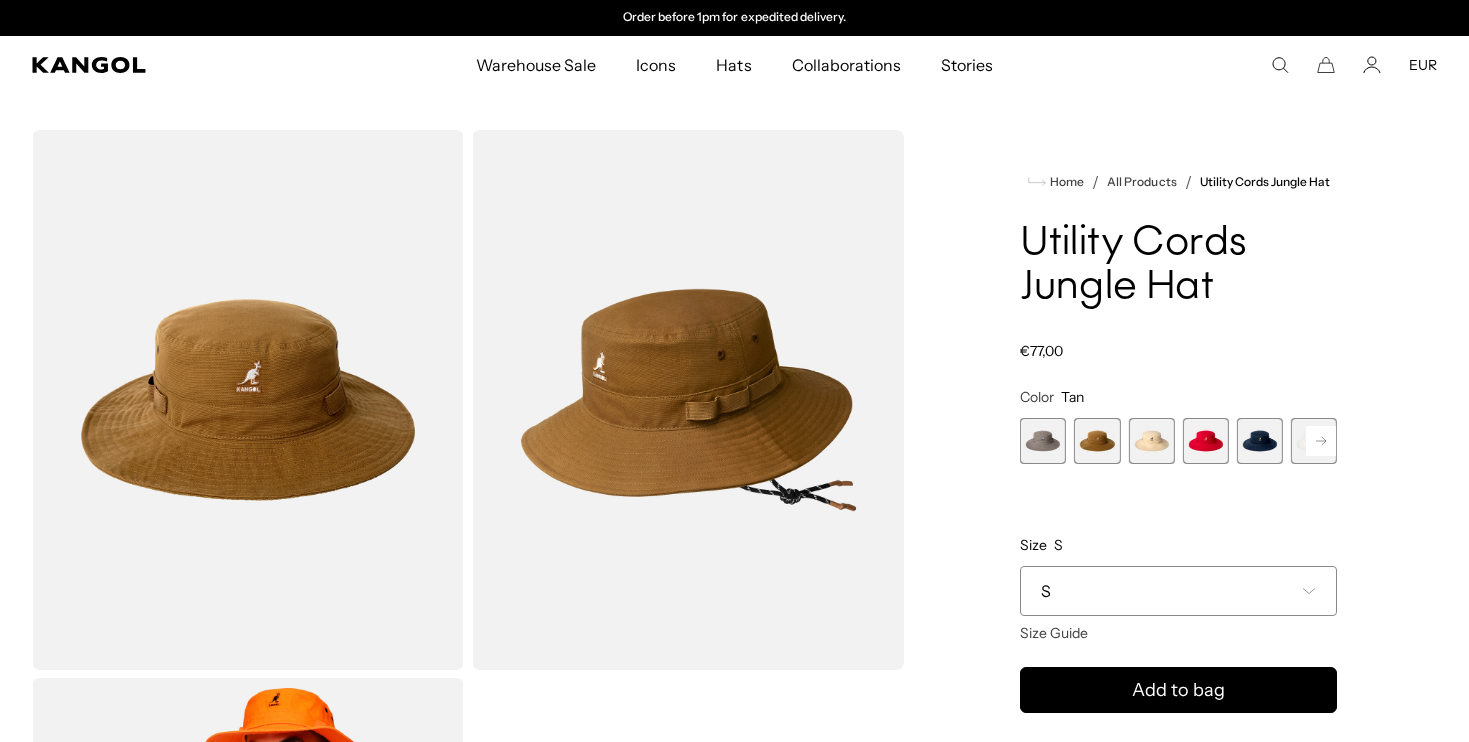 click at bounding box center (1260, 441) 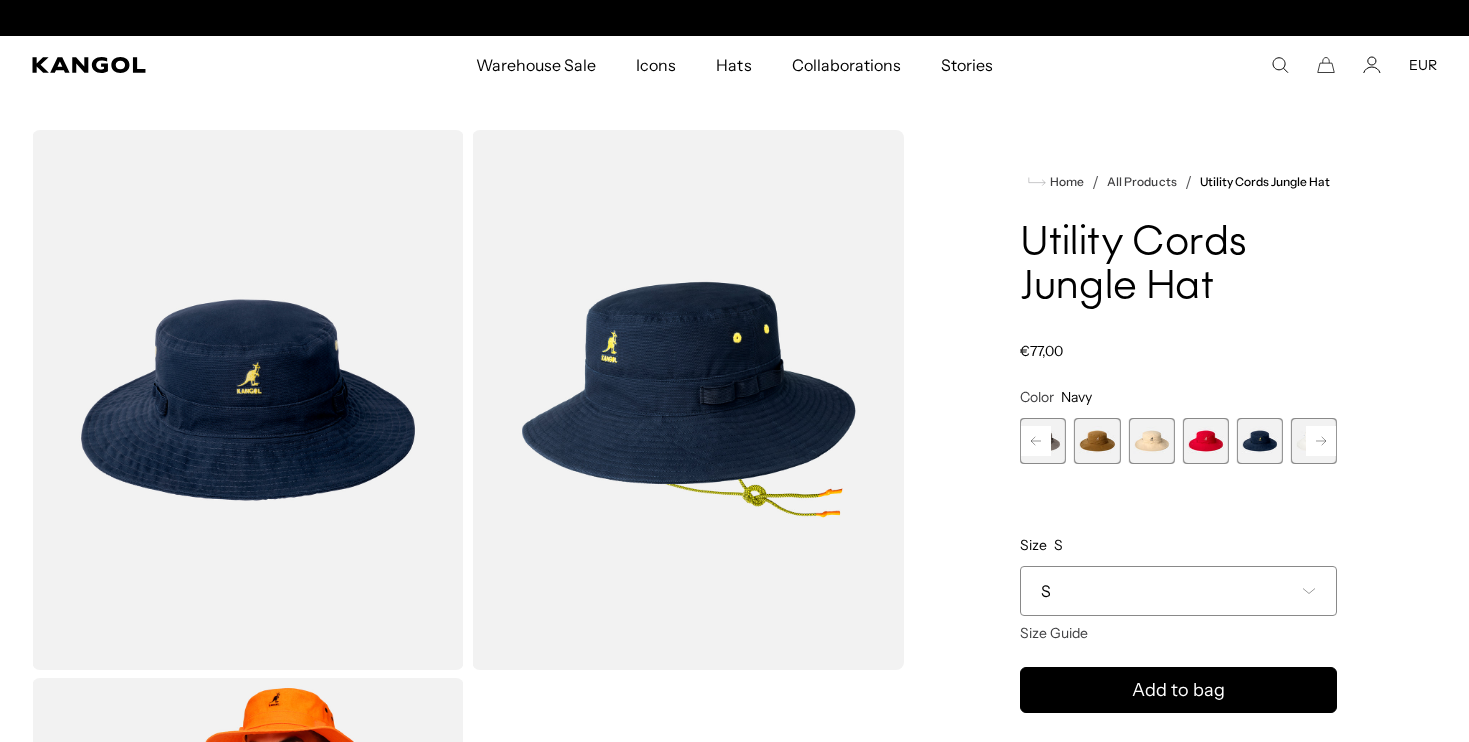 scroll, scrollTop: 0, scrollLeft: 0, axis: both 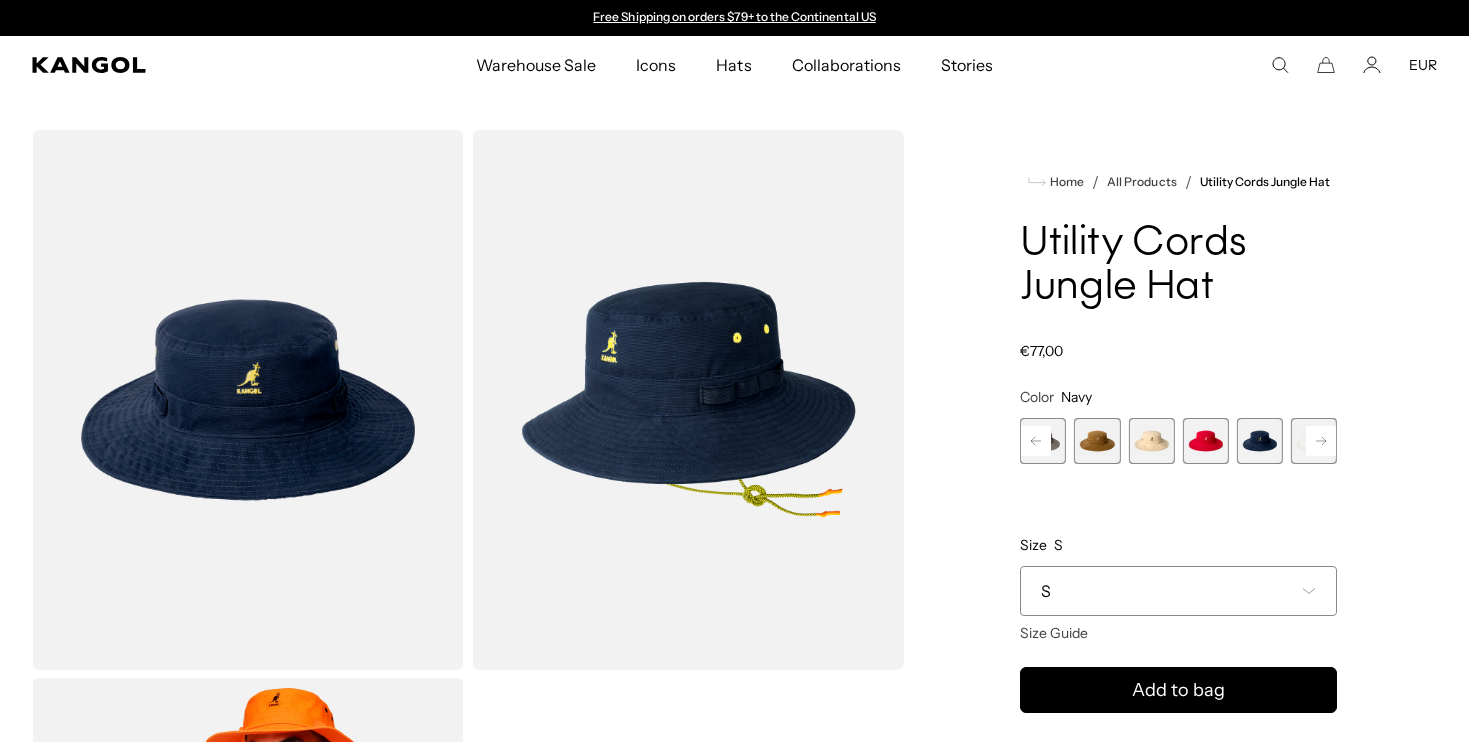 click 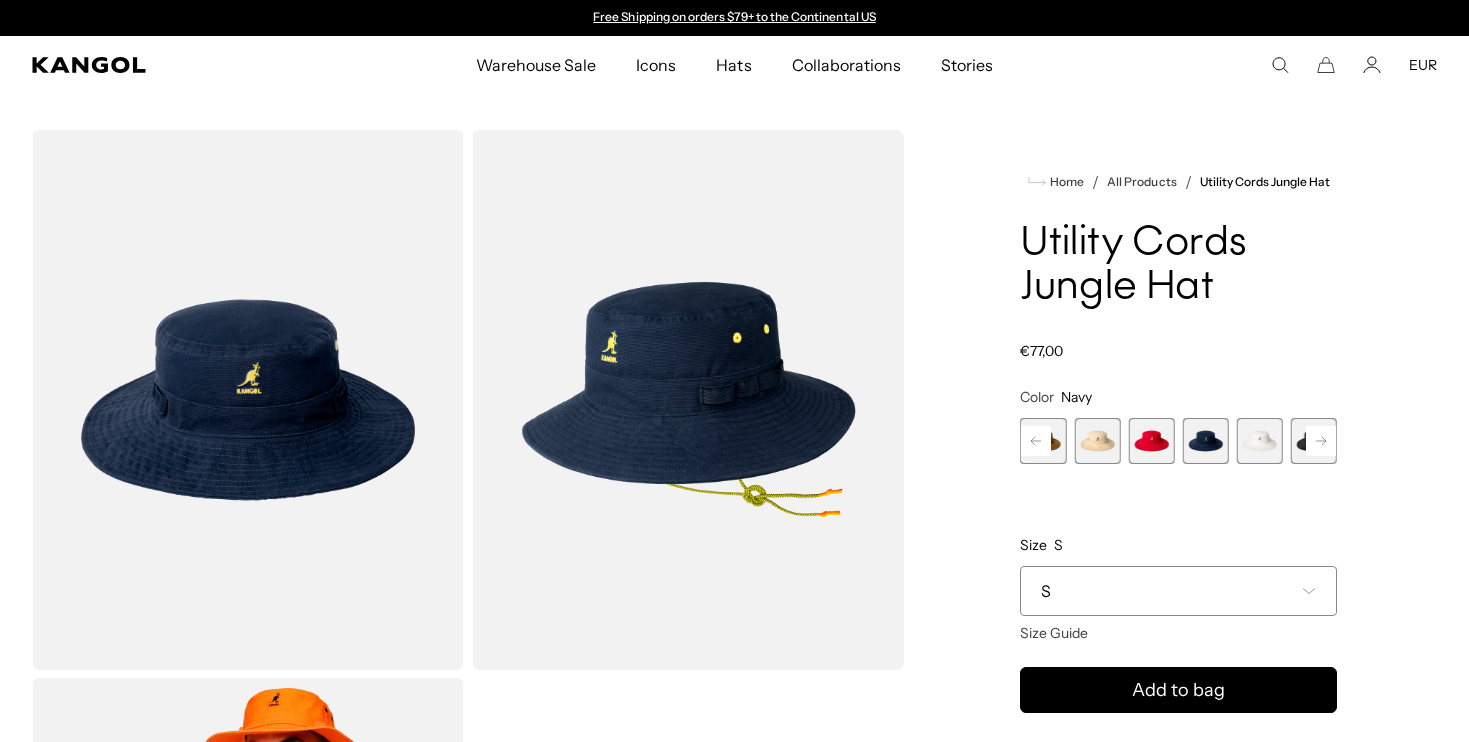 click on "Previous
Next
ELECTRIC KUMQUAT
Variant sold out or unavailable
WARM GREY
Variant sold out or unavailable
Tan
Variant sold out or unavailable
Beige
Variant sold out or unavailable
Red
Variant sold out or unavailable
Navy
Variant sold out or unavailable
Off White" at bounding box center (1178, 441) 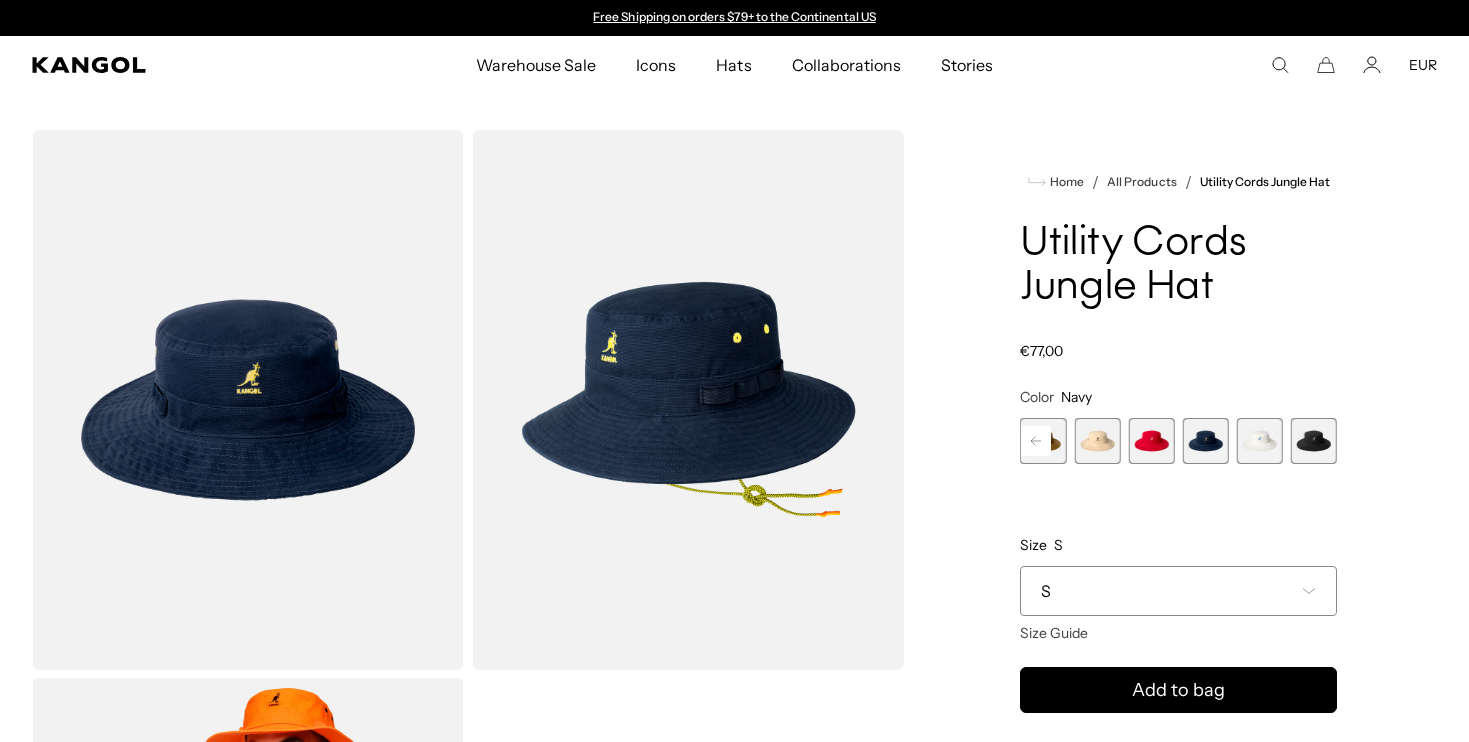 click at bounding box center [1314, 441] 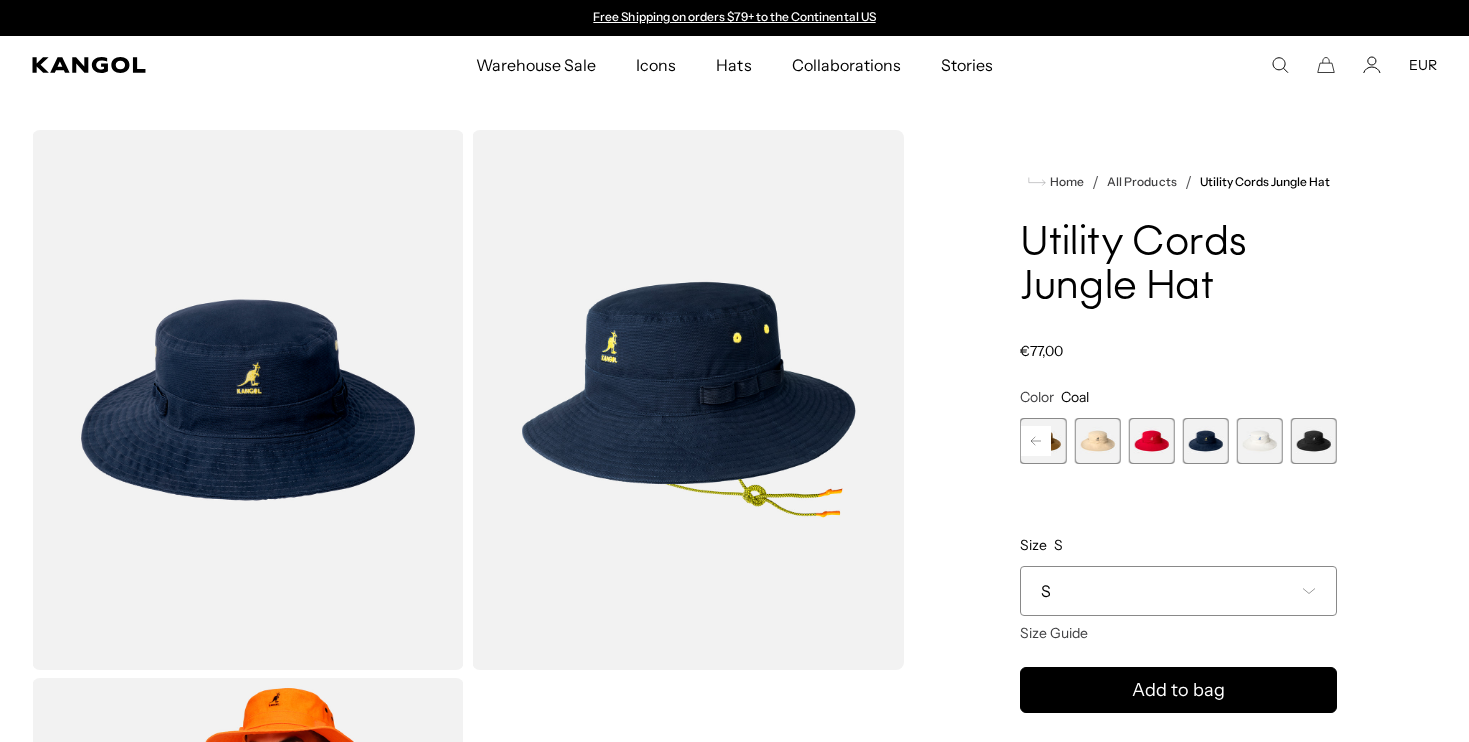 click at bounding box center [1314, 441] 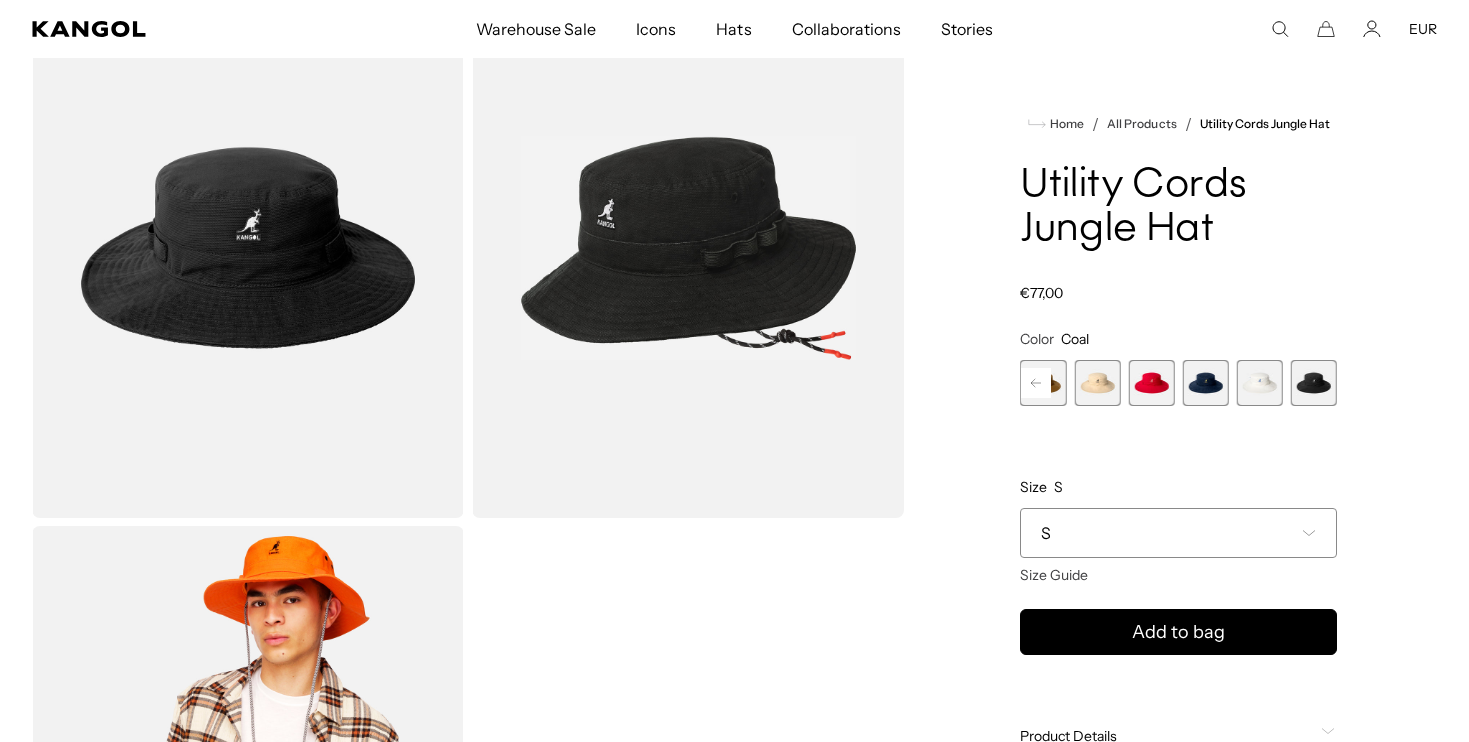 scroll, scrollTop: 313, scrollLeft: 0, axis: vertical 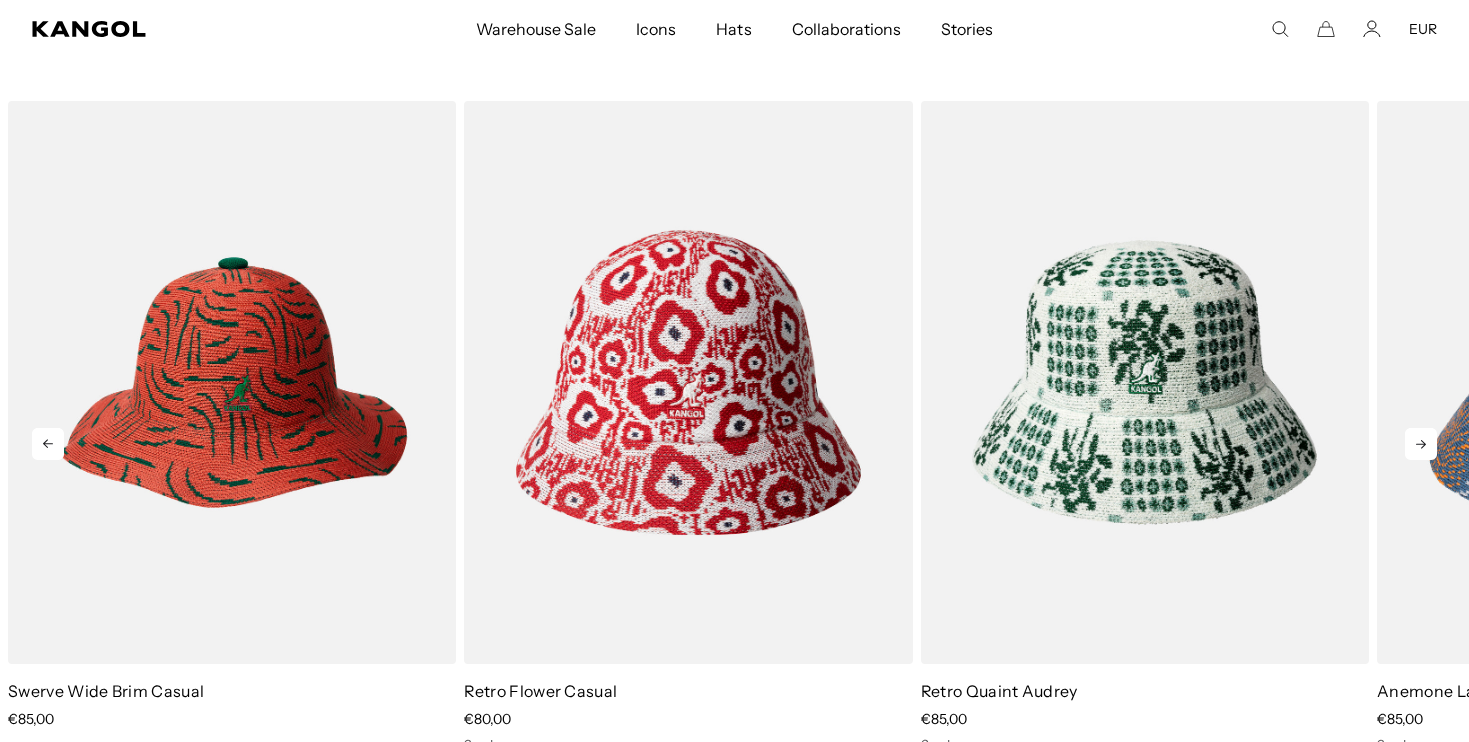 click 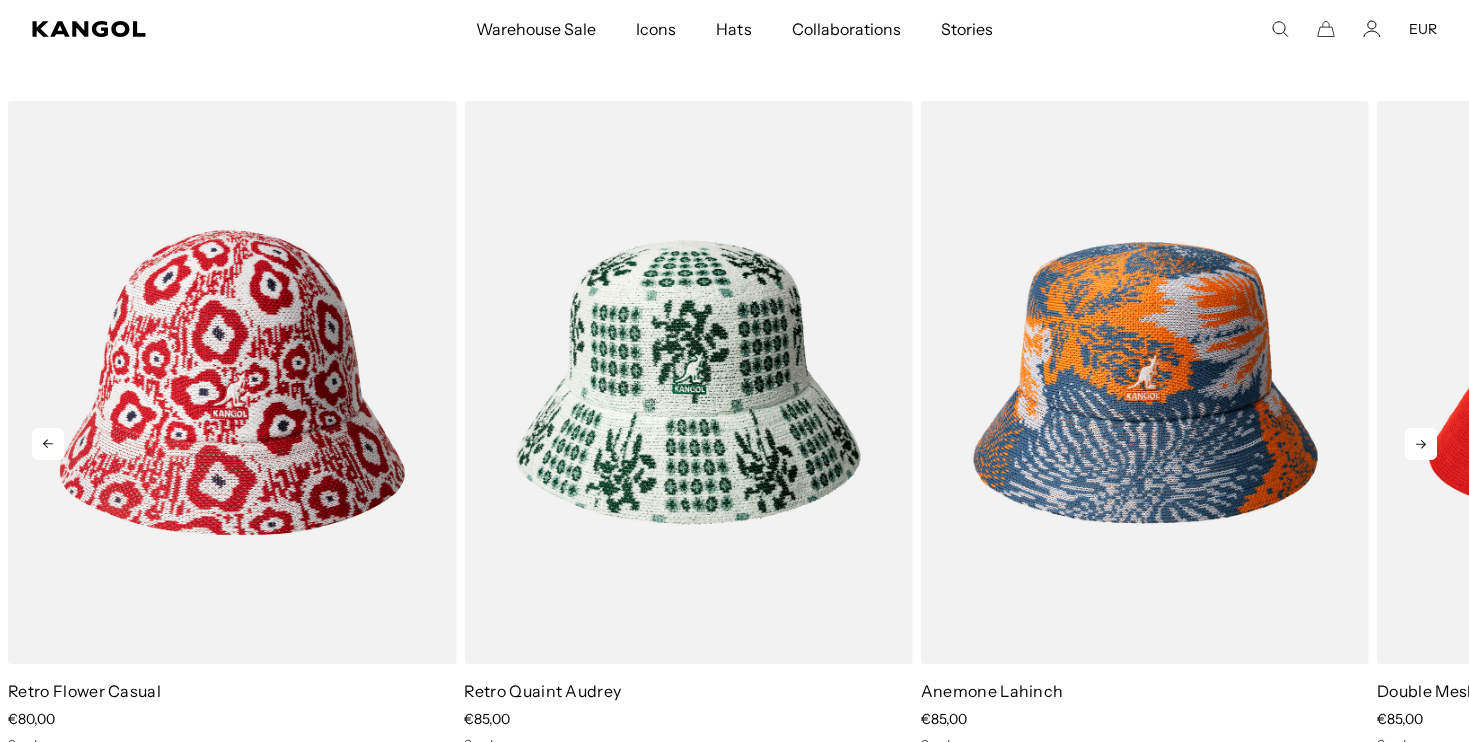 click 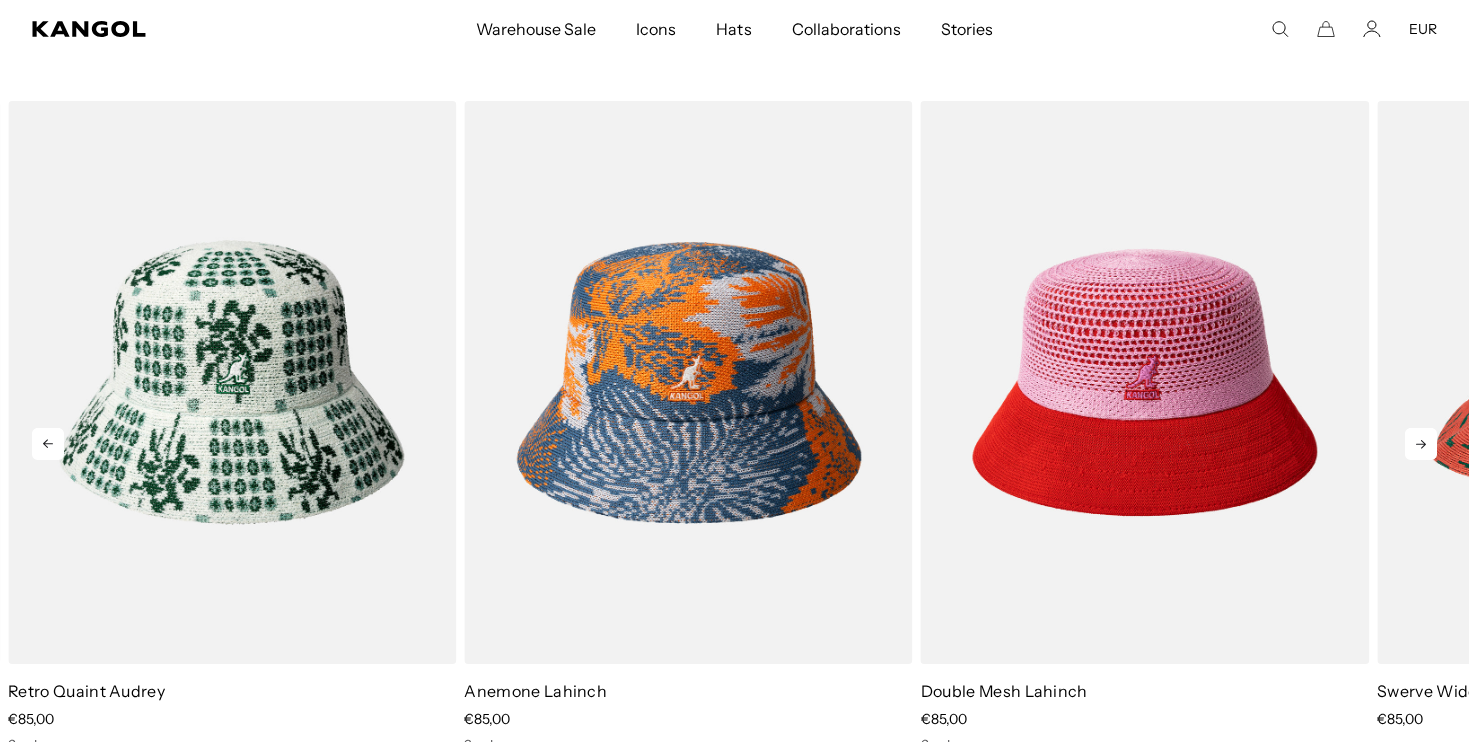 click 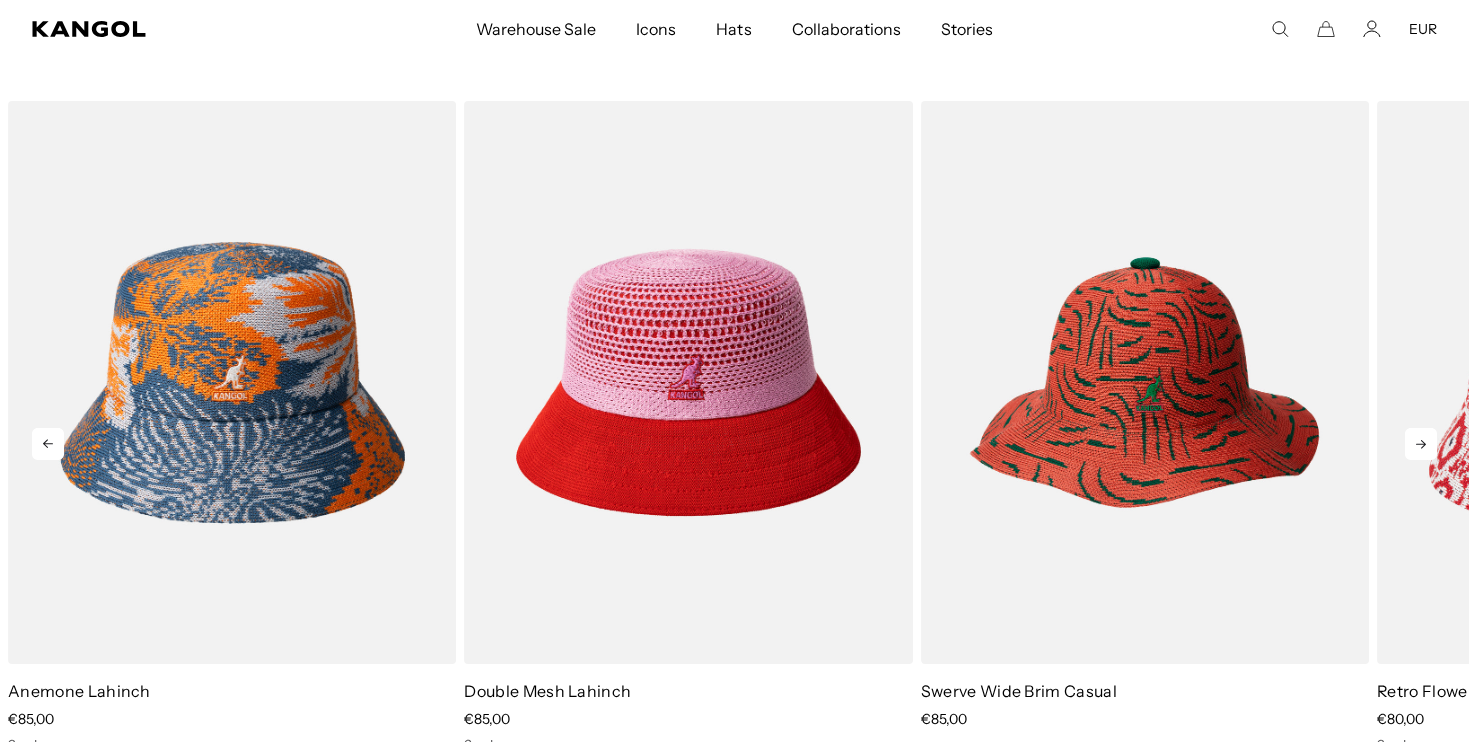 click 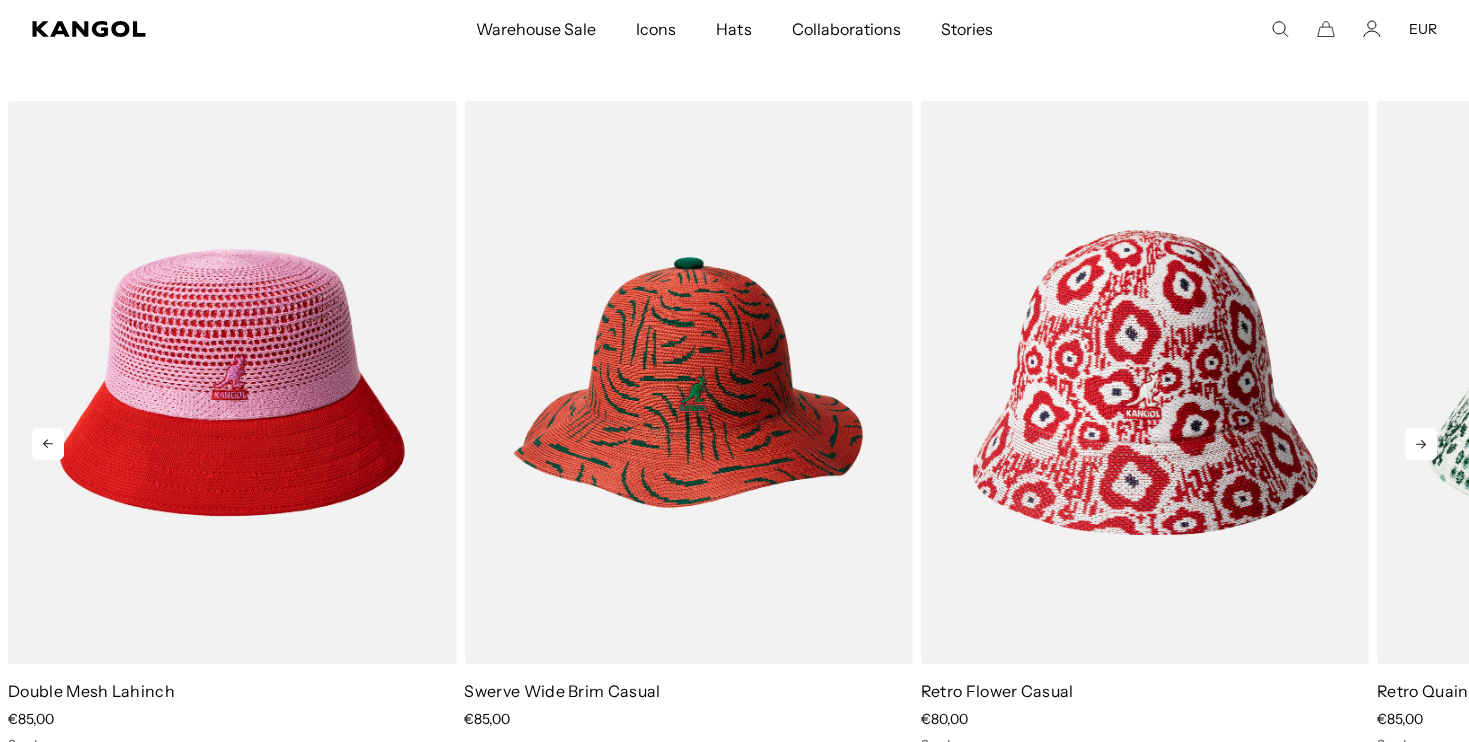 click 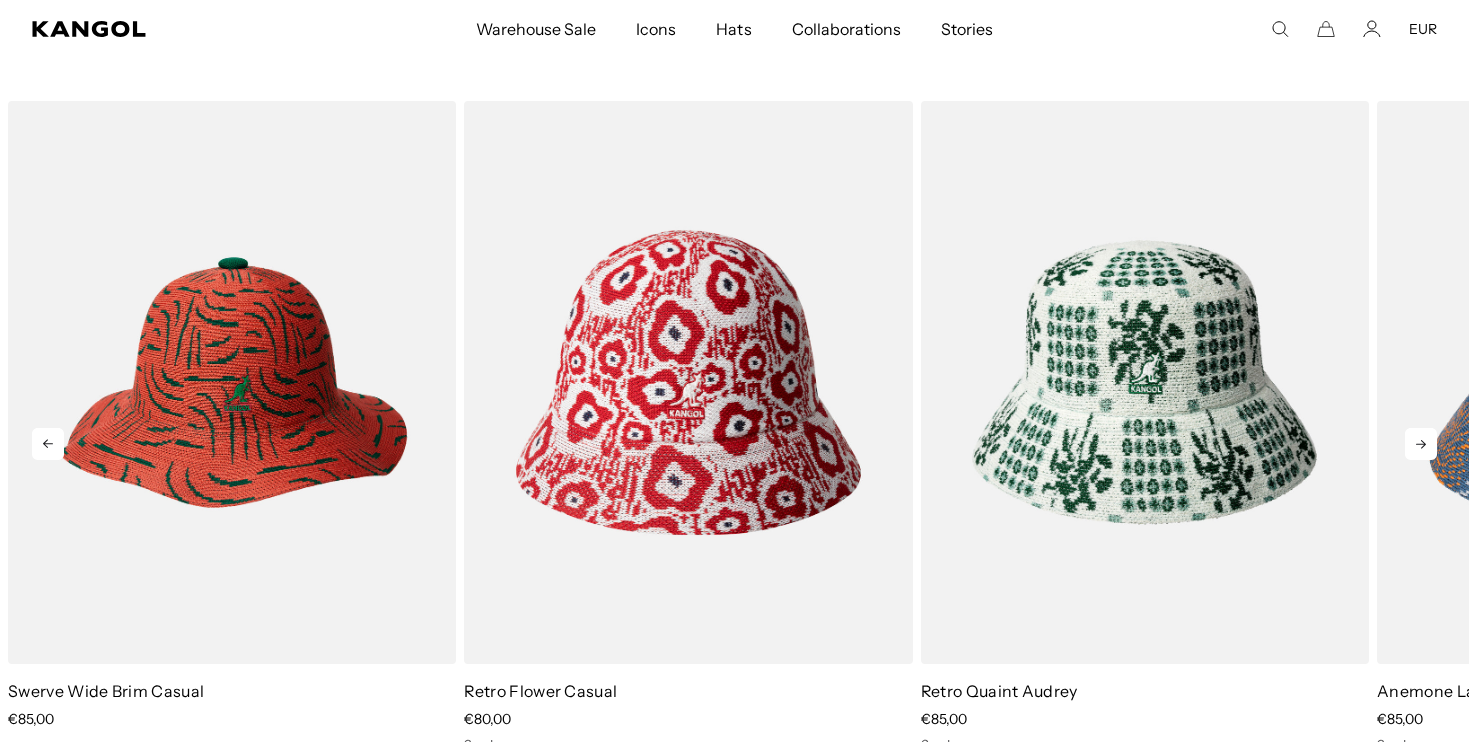 scroll, scrollTop: 0, scrollLeft: 0, axis: both 